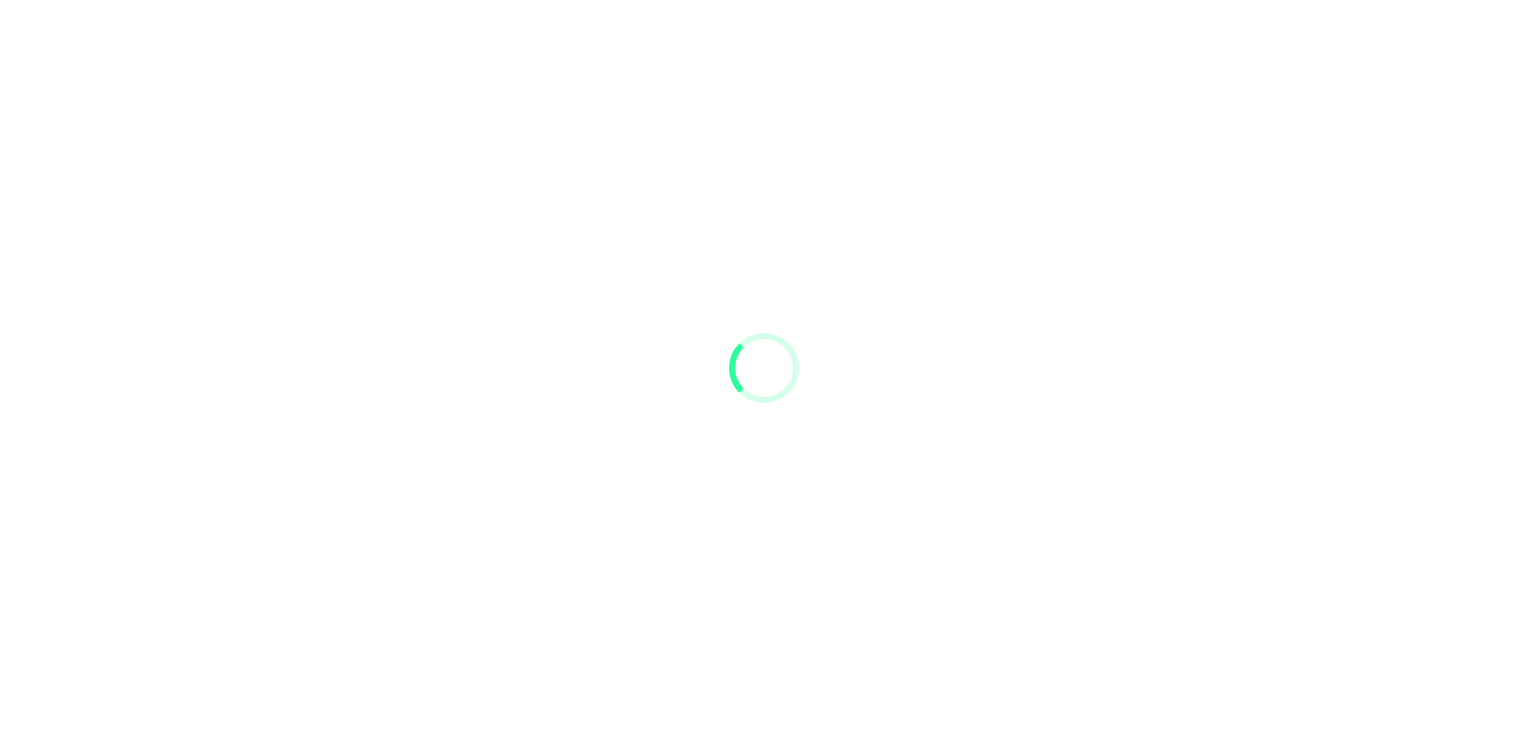 scroll, scrollTop: 0, scrollLeft: 0, axis: both 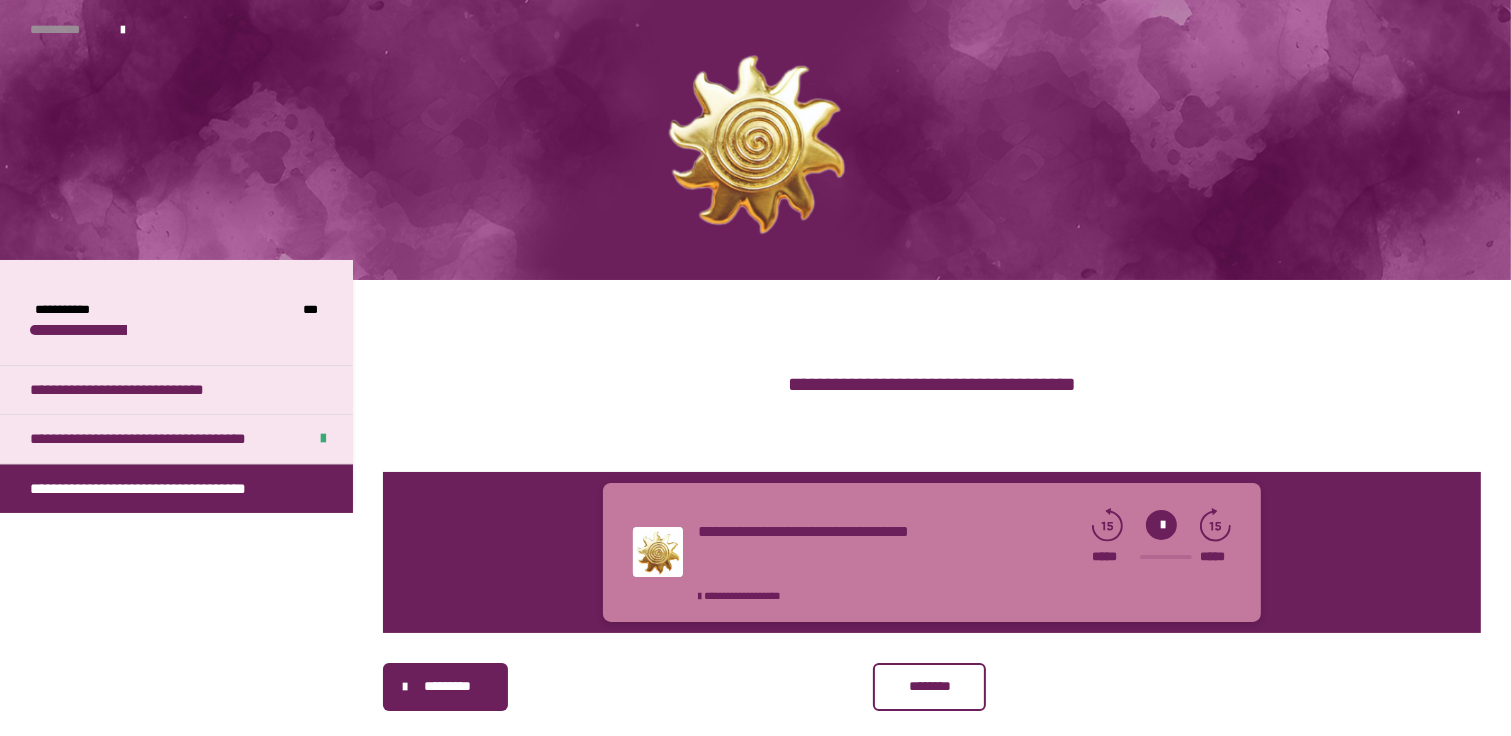 click on "**********" at bounding box center [65, 30] 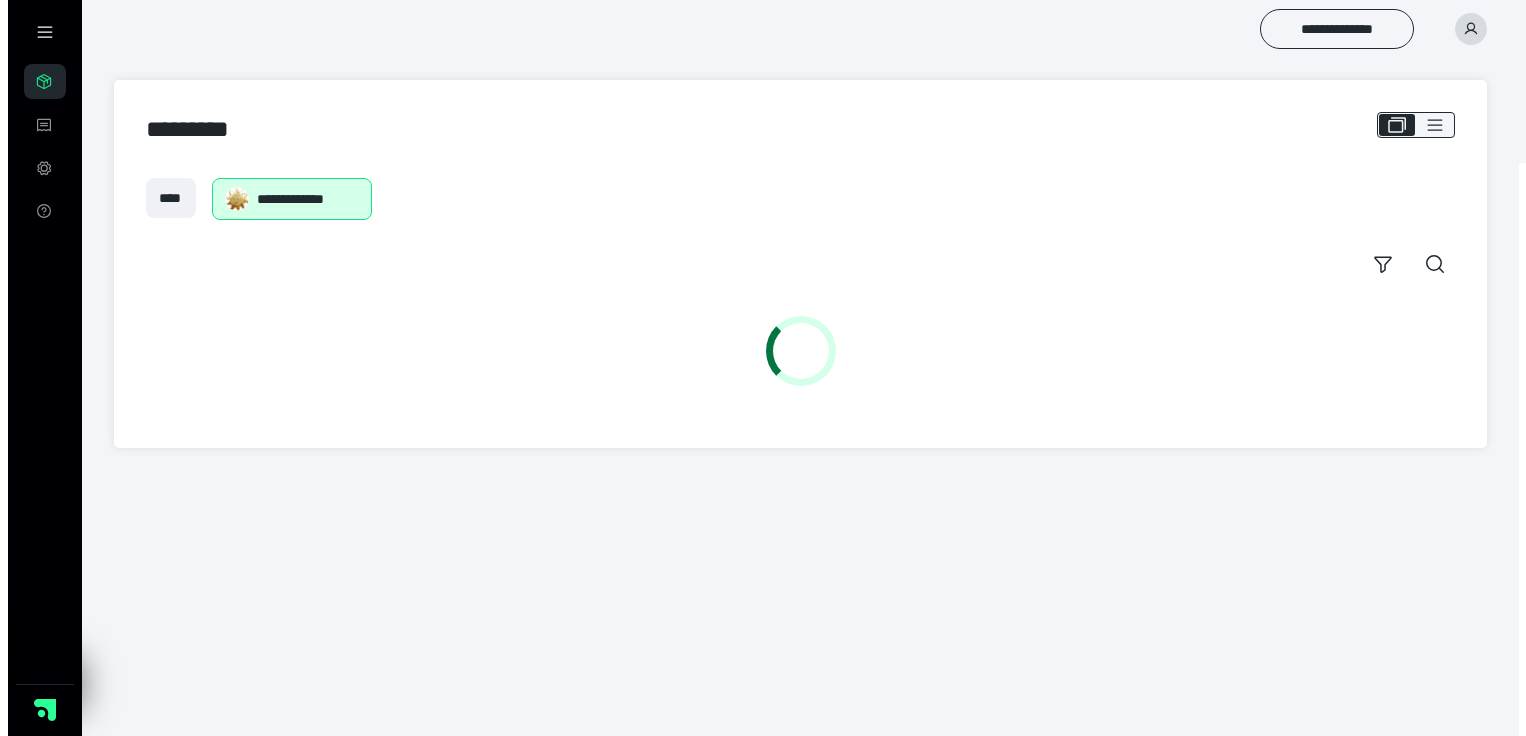 scroll, scrollTop: 0, scrollLeft: 0, axis: both 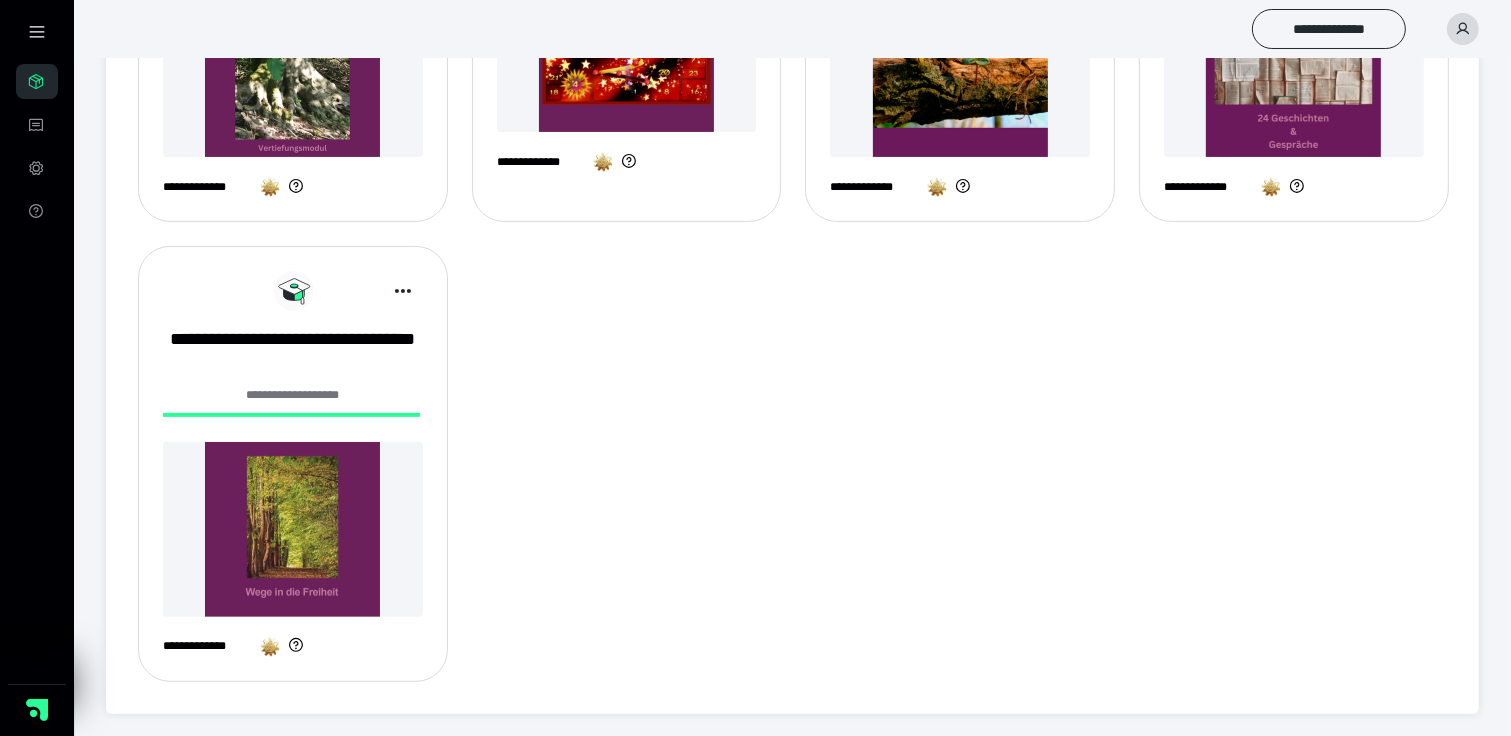 click at bounding box center (293, 529) 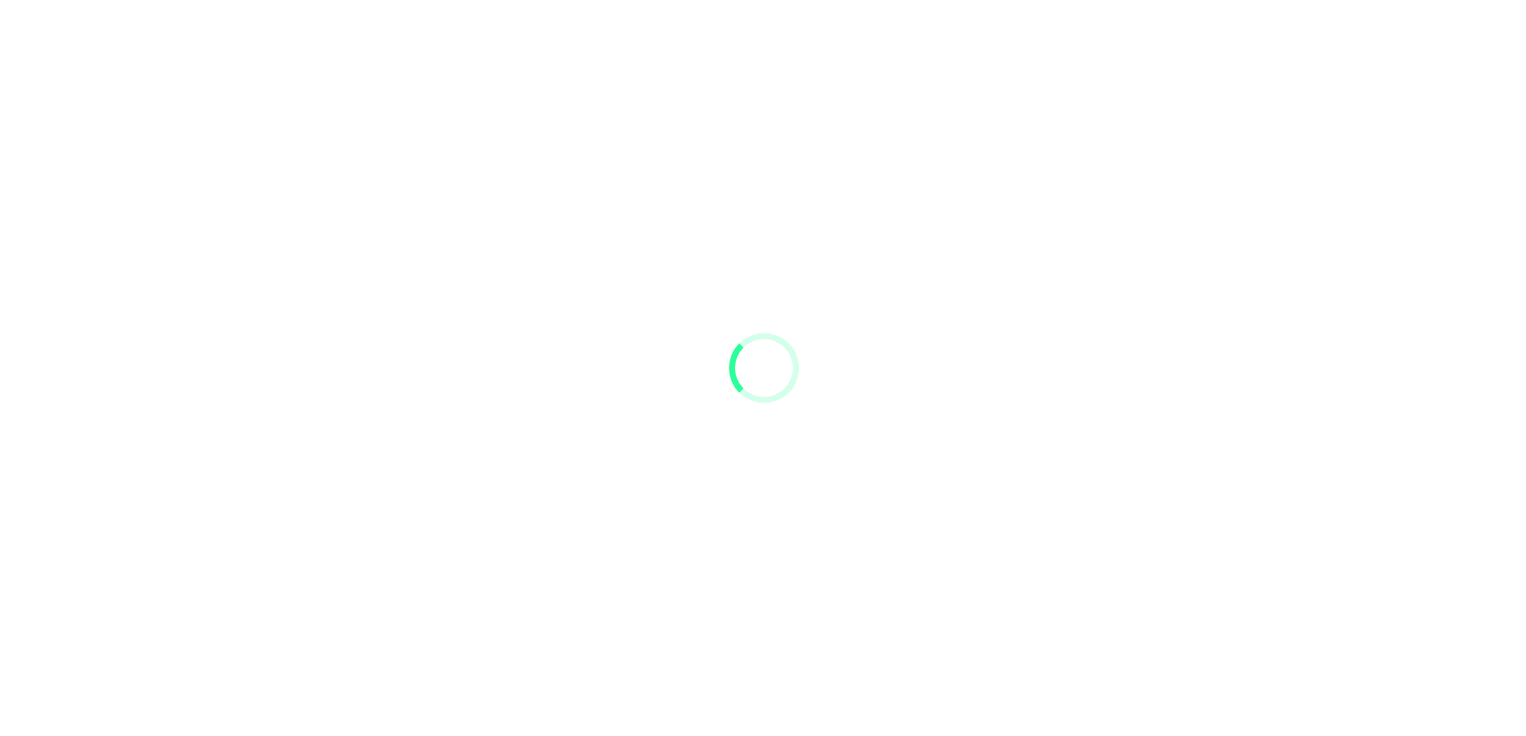 scroll, scrollTop: 0, scrollLeft: 0, axis: both 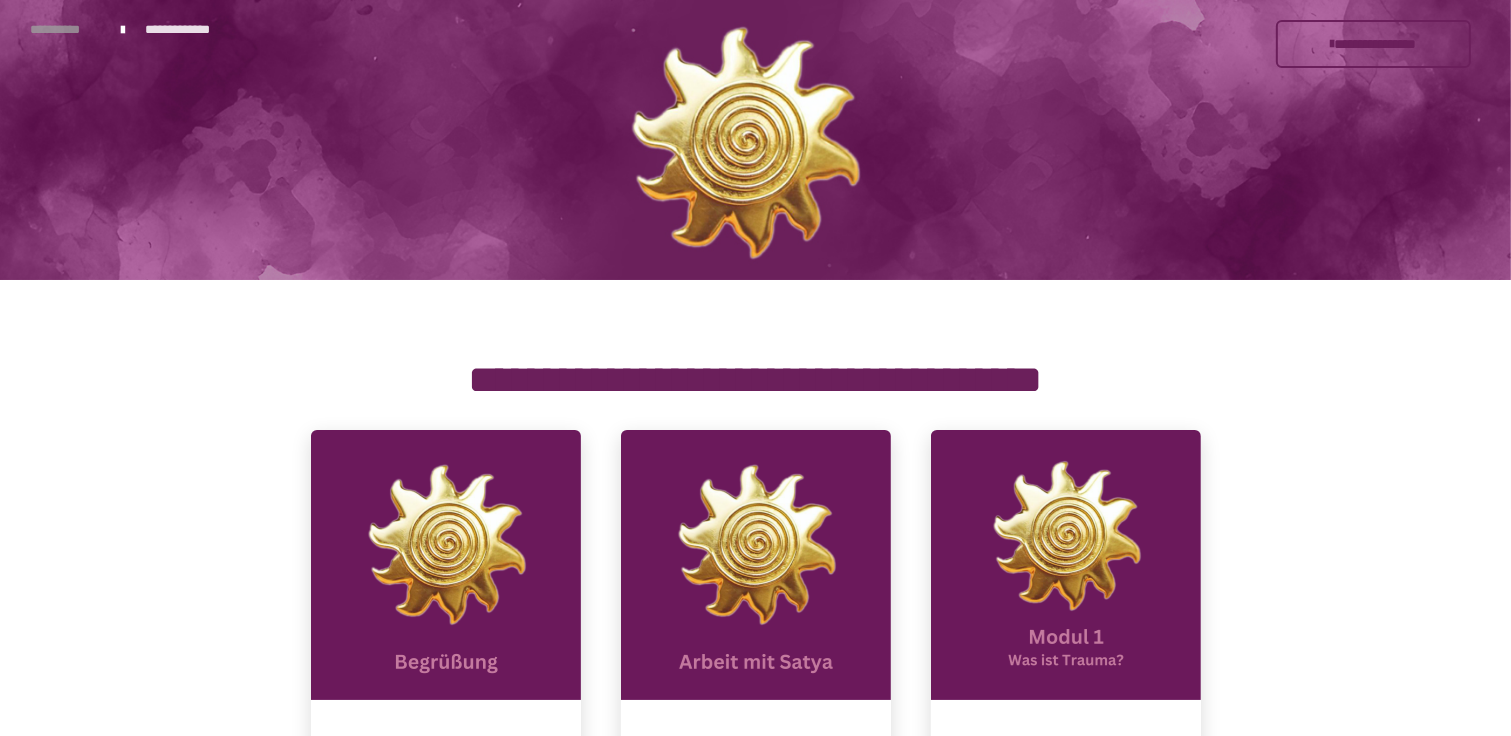 click on "**********" at bounding box center [65, 30] 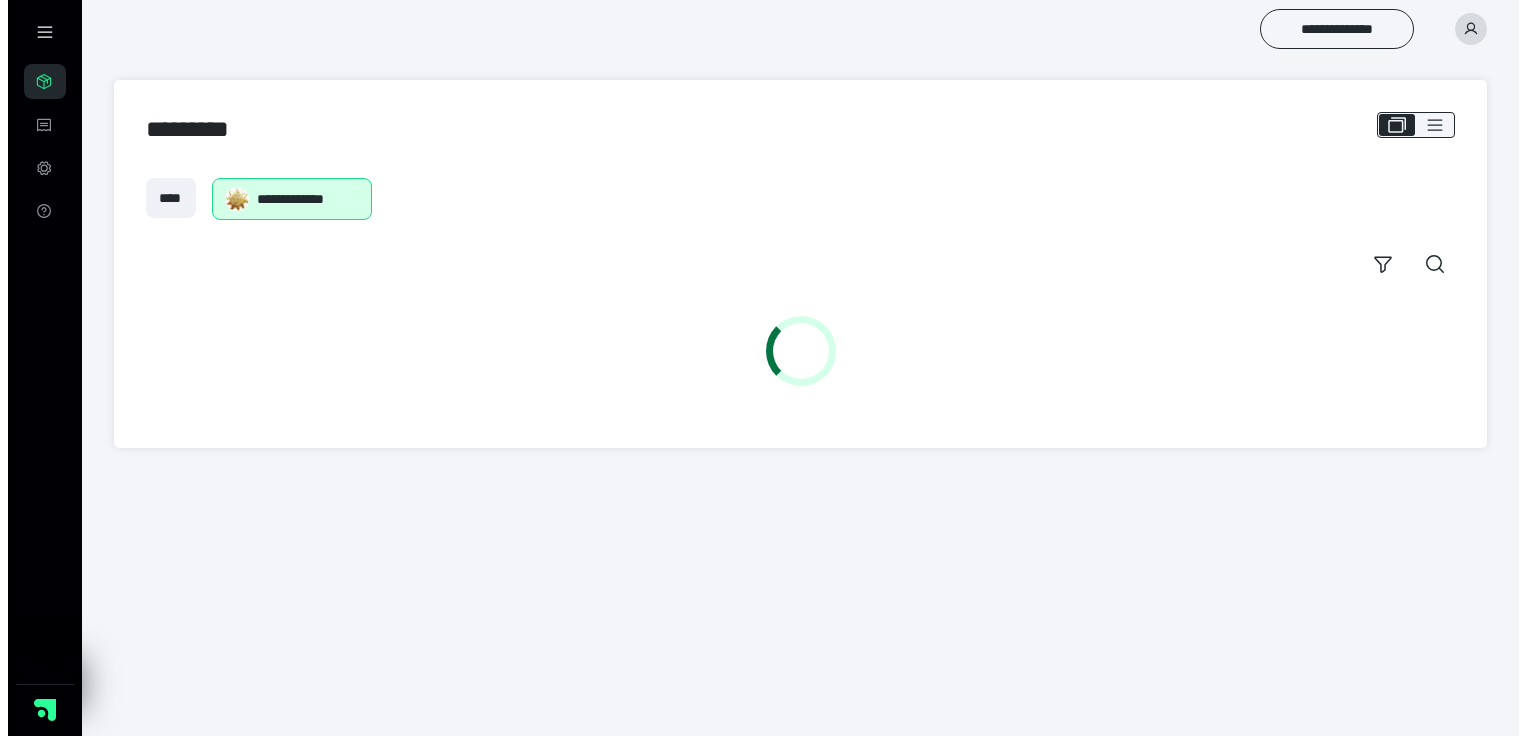 scroll, scrollTop: 0, scrollLeft: 0, axis: both 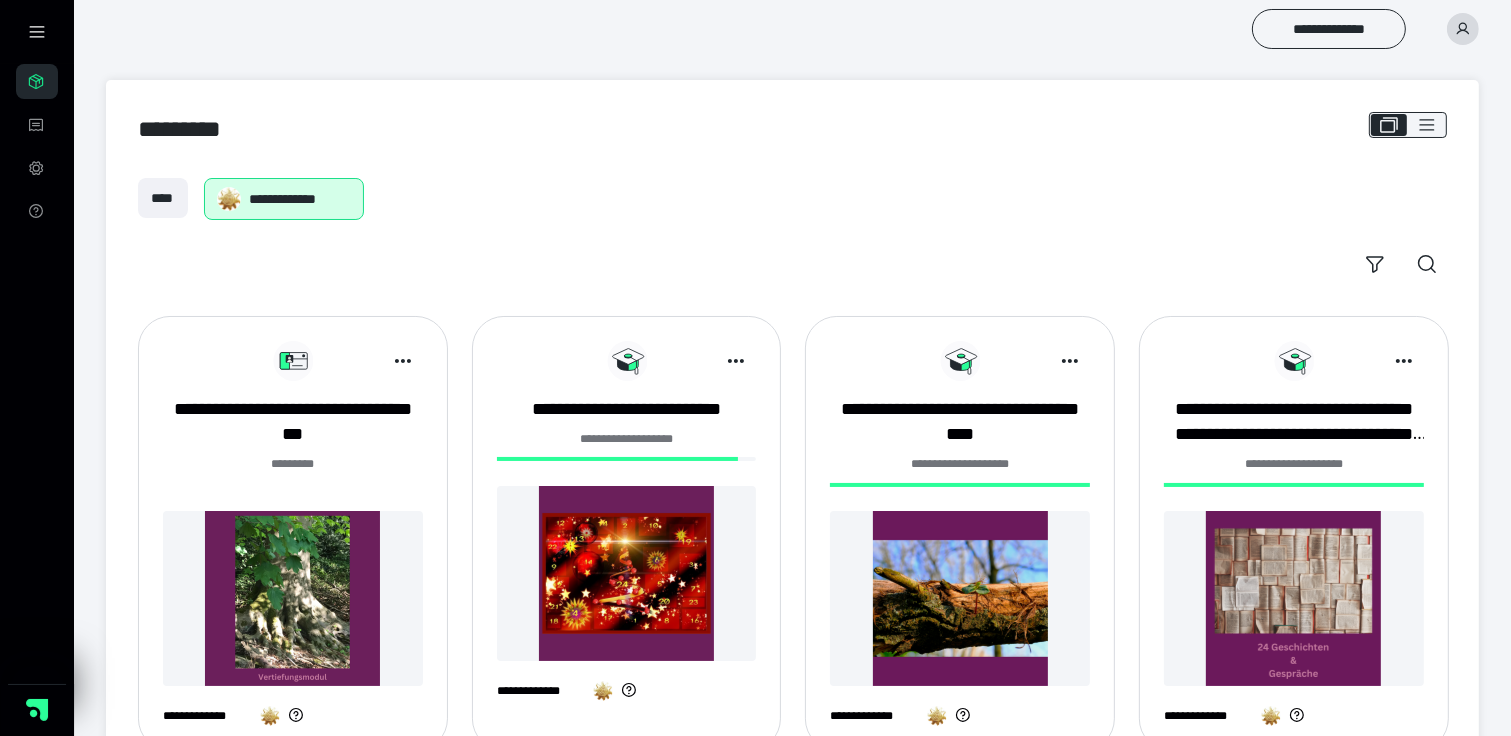 click on "**********" at bounding box center (293, 541) 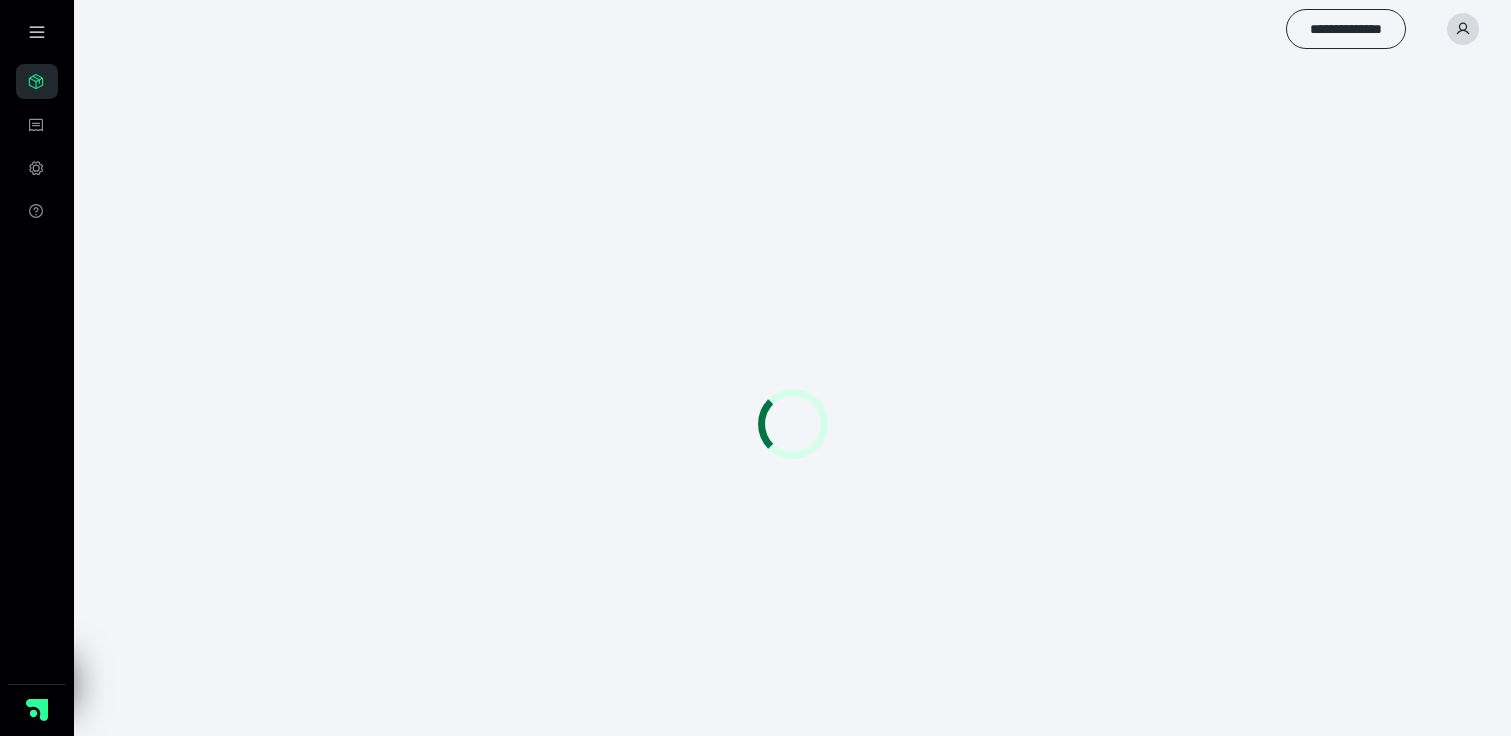 scroll, scrollTop: 0, scrollLeft: 0, axis: both 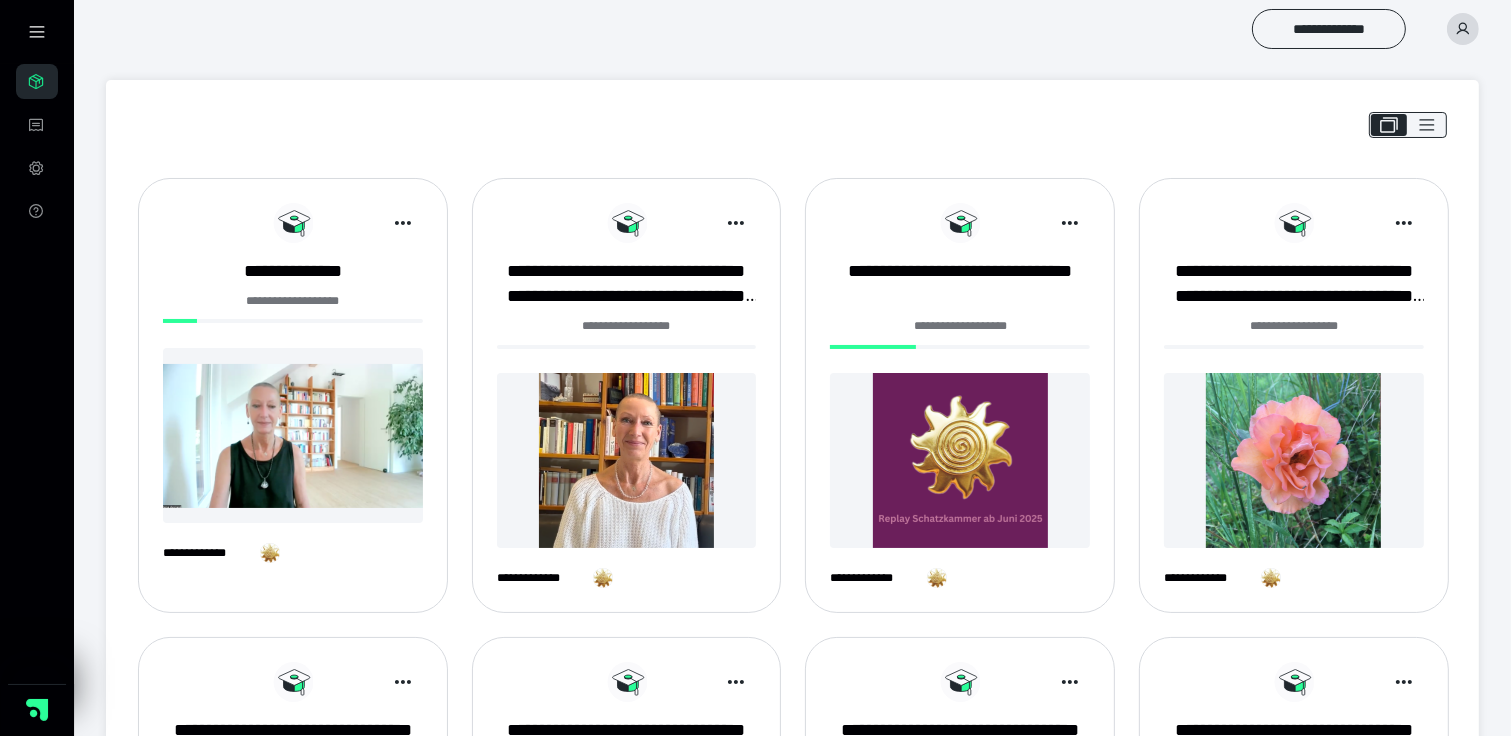 click at bounding box center [293, 435] 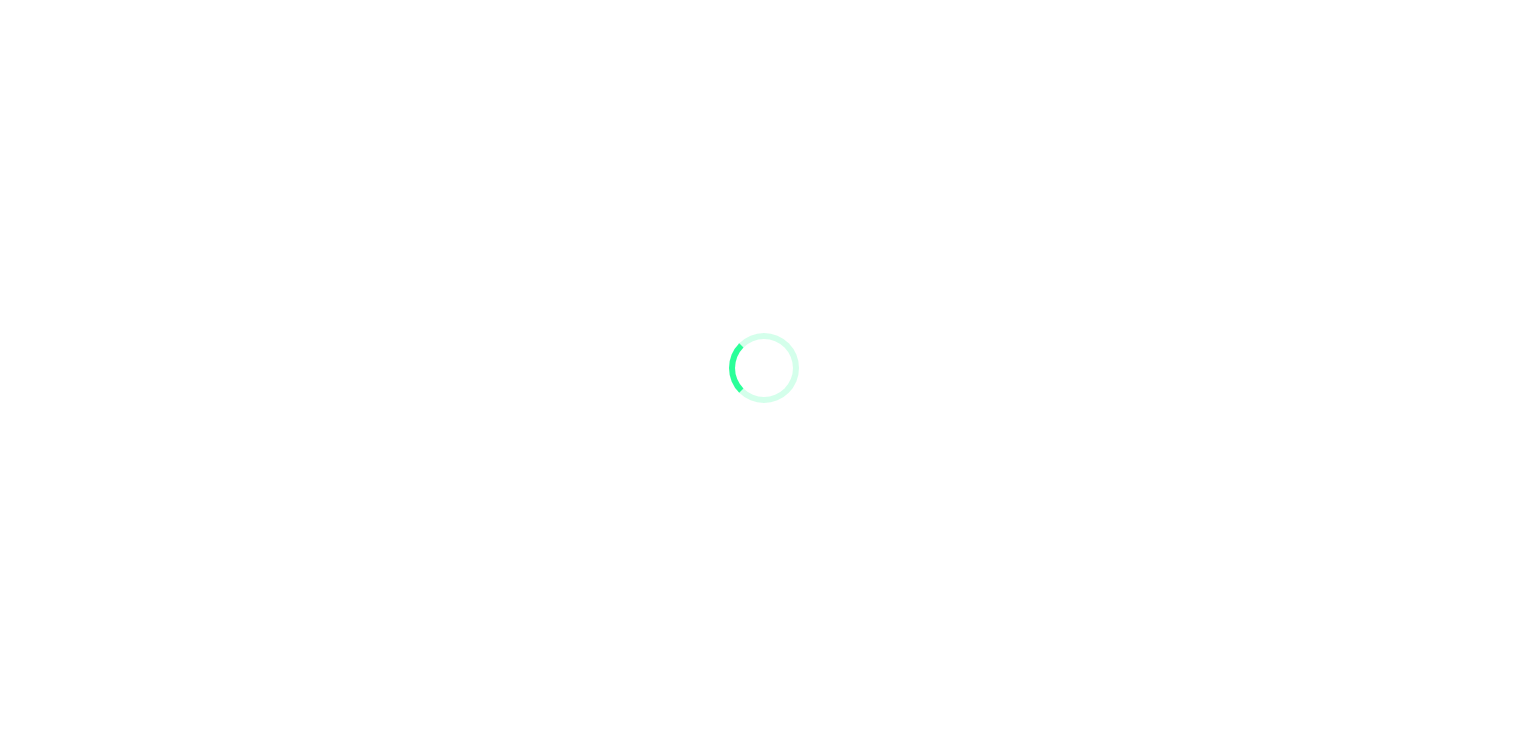 scroll, scrollTop: 0, scrollLeft: 0, axis: both 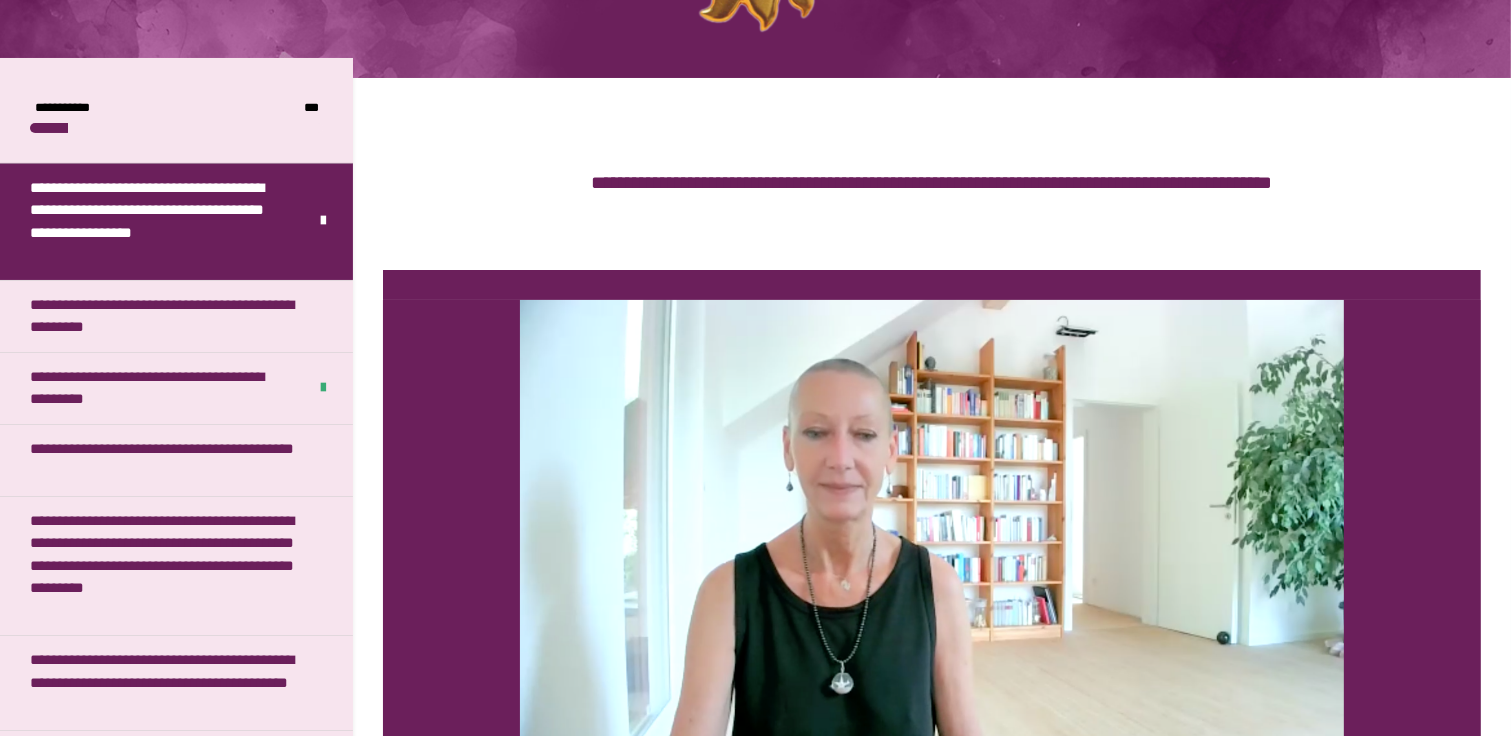 click on "**********" at bounding box center [755, 2112] 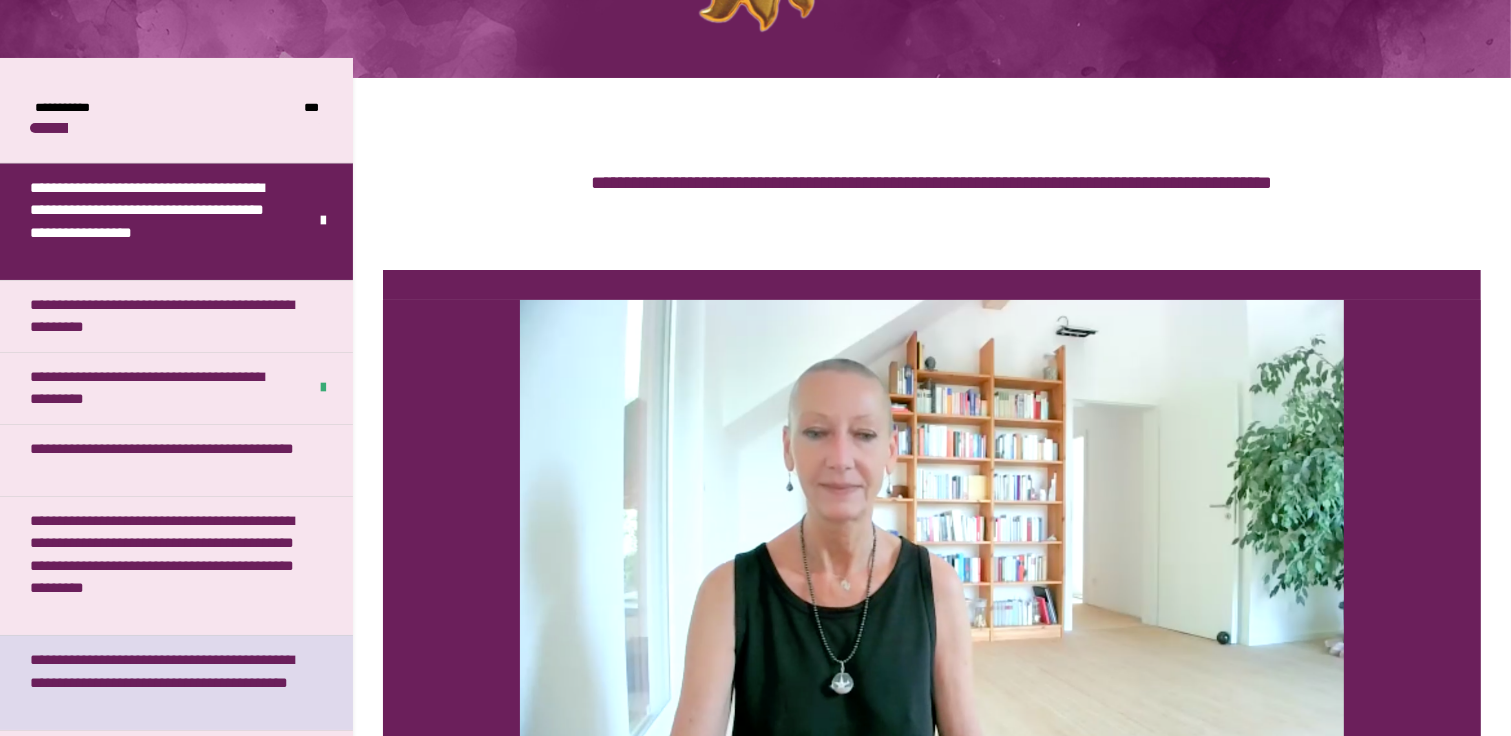 click on "**********" at bounding box center (168, 683) 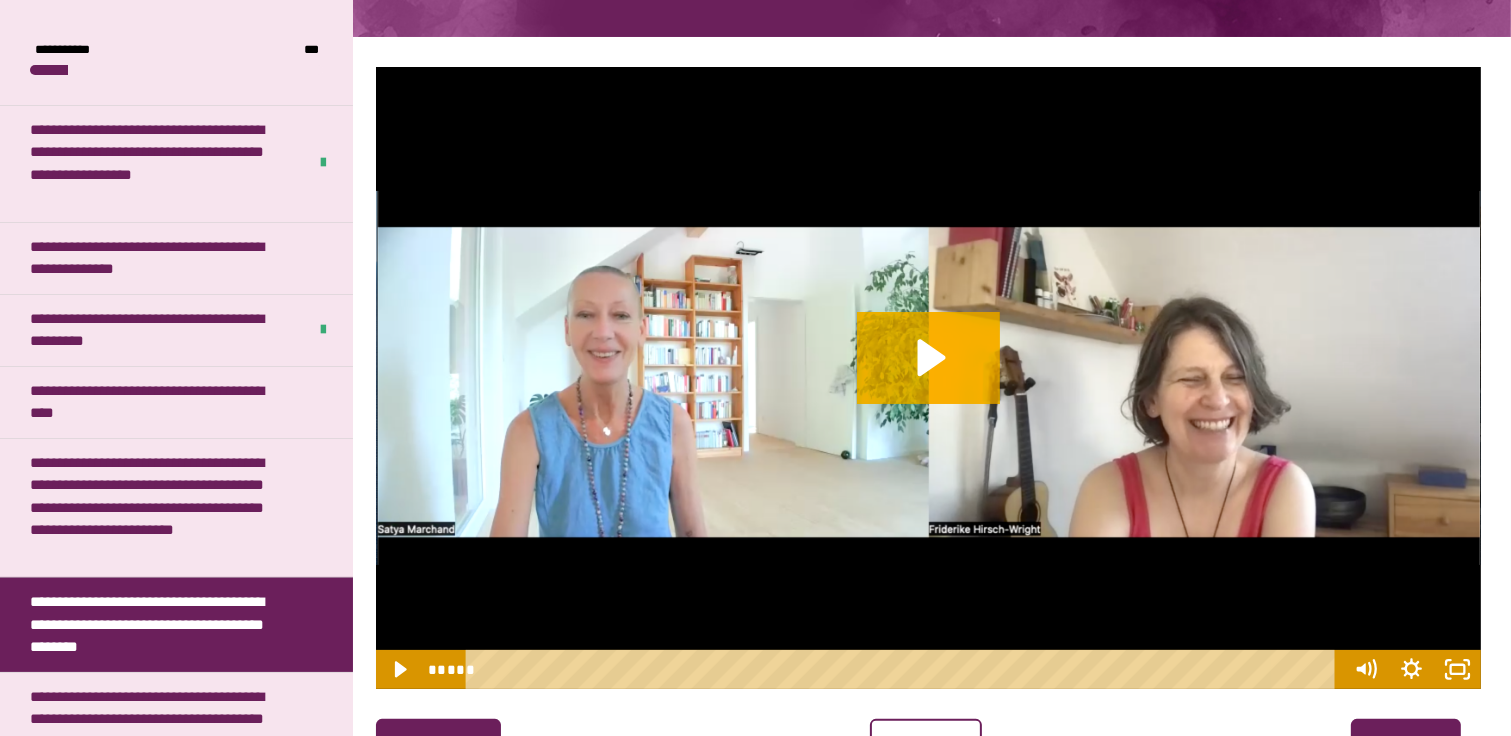 scroll, scrollTop: 282, scrollLeft: 0, axis: vertical 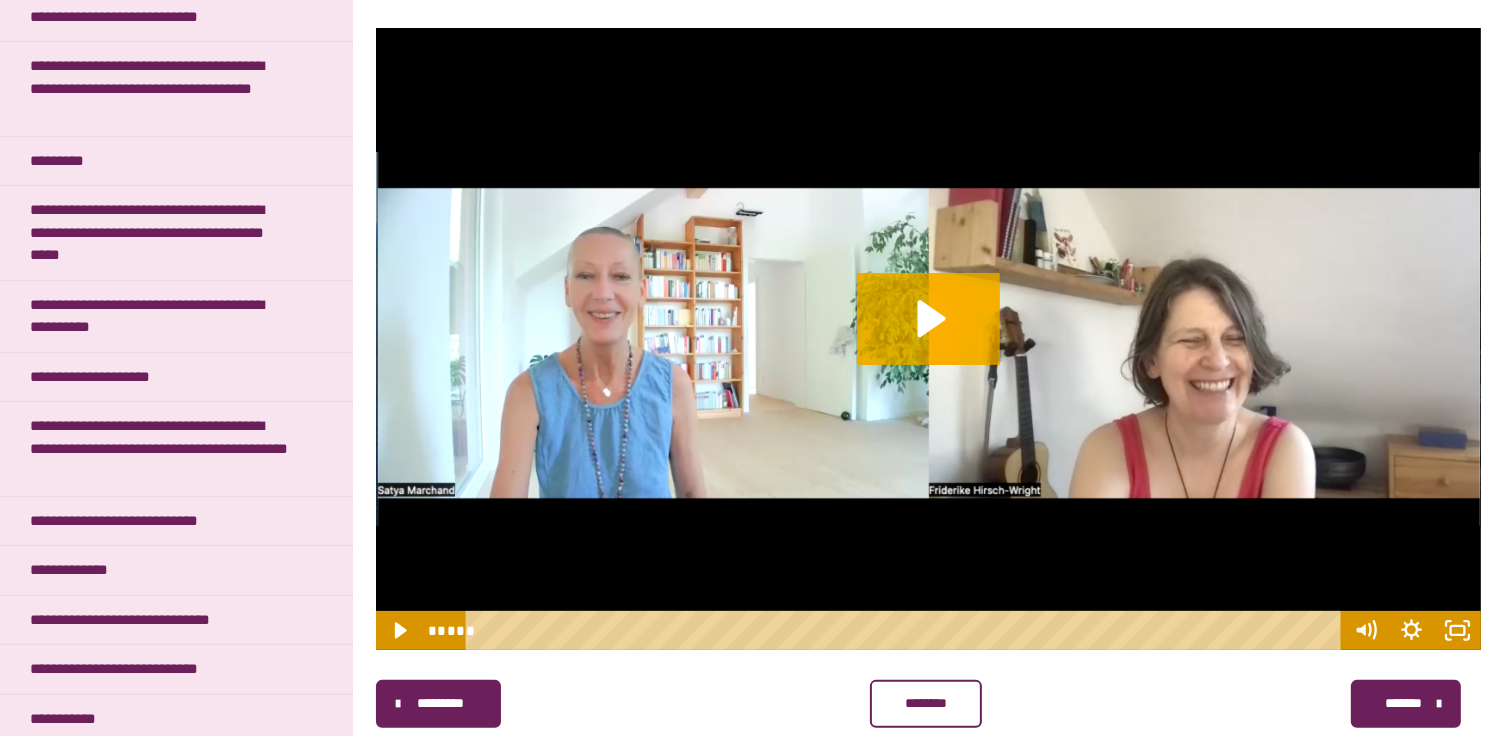 drag, startPoint x: 354, startPoint y: 333, endPoint x: 354, endPoint y: 347, distance: 14 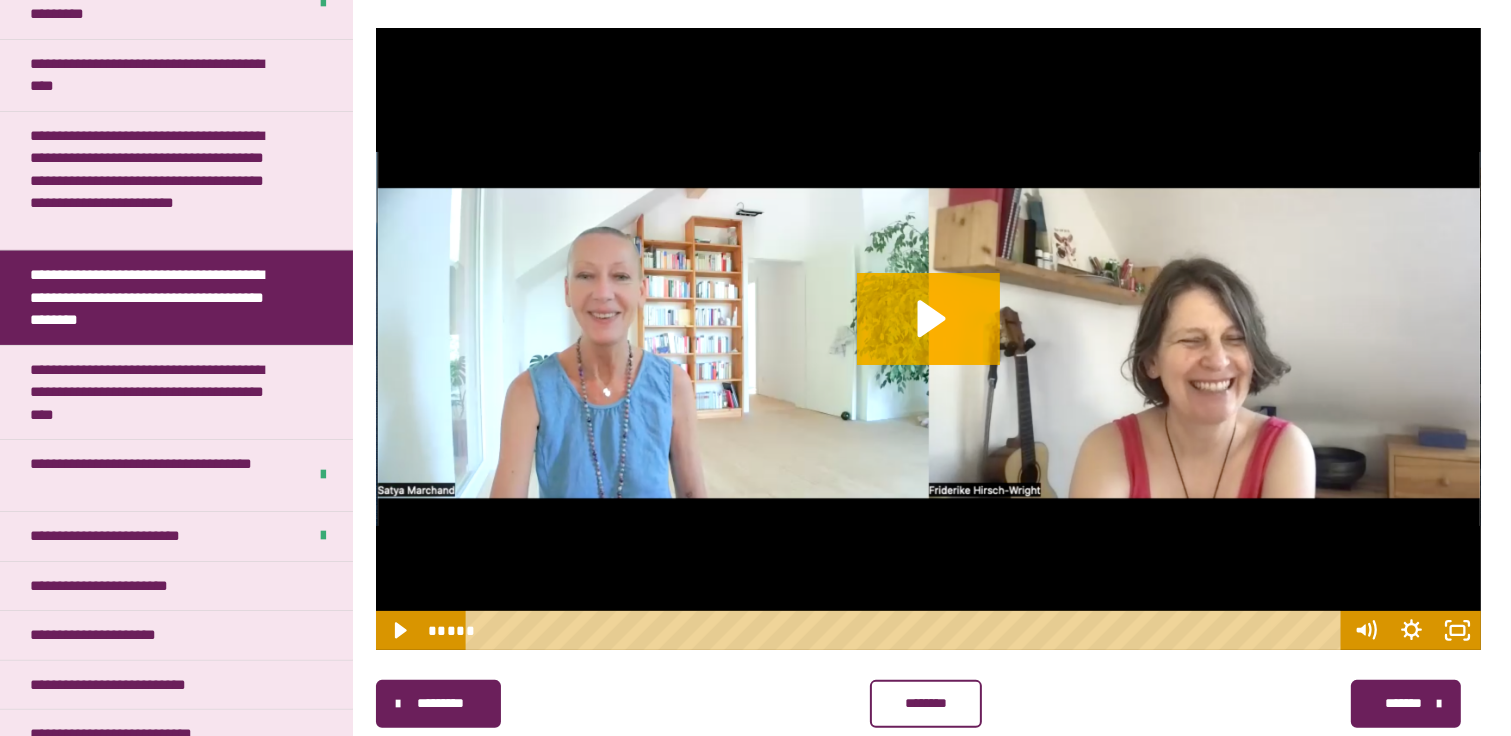 scroll, scrollTop: 0, scrollLeft: 0, axis: both 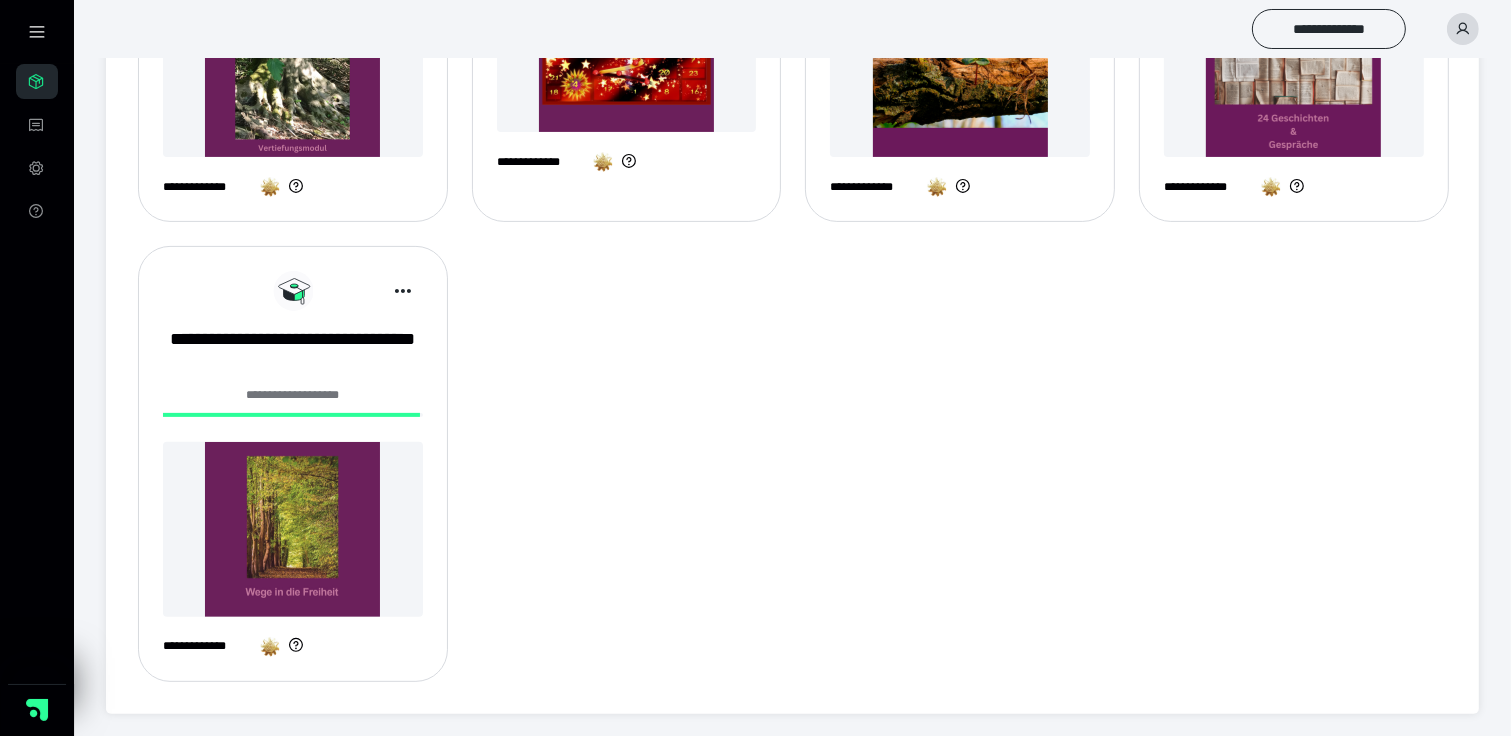 click on "**********" at bounding box center [293, 406] 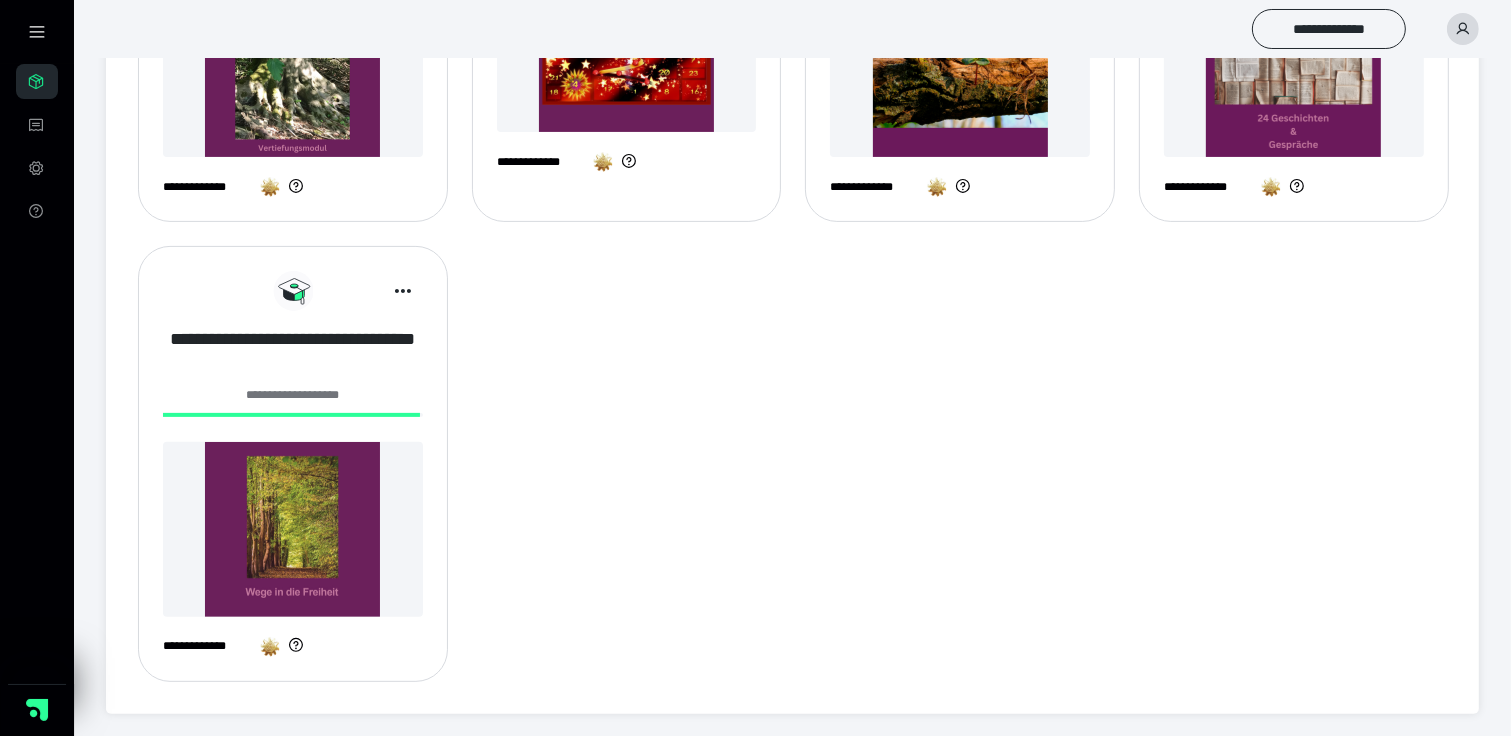 click on "**********" at bounding box center (293, 352) 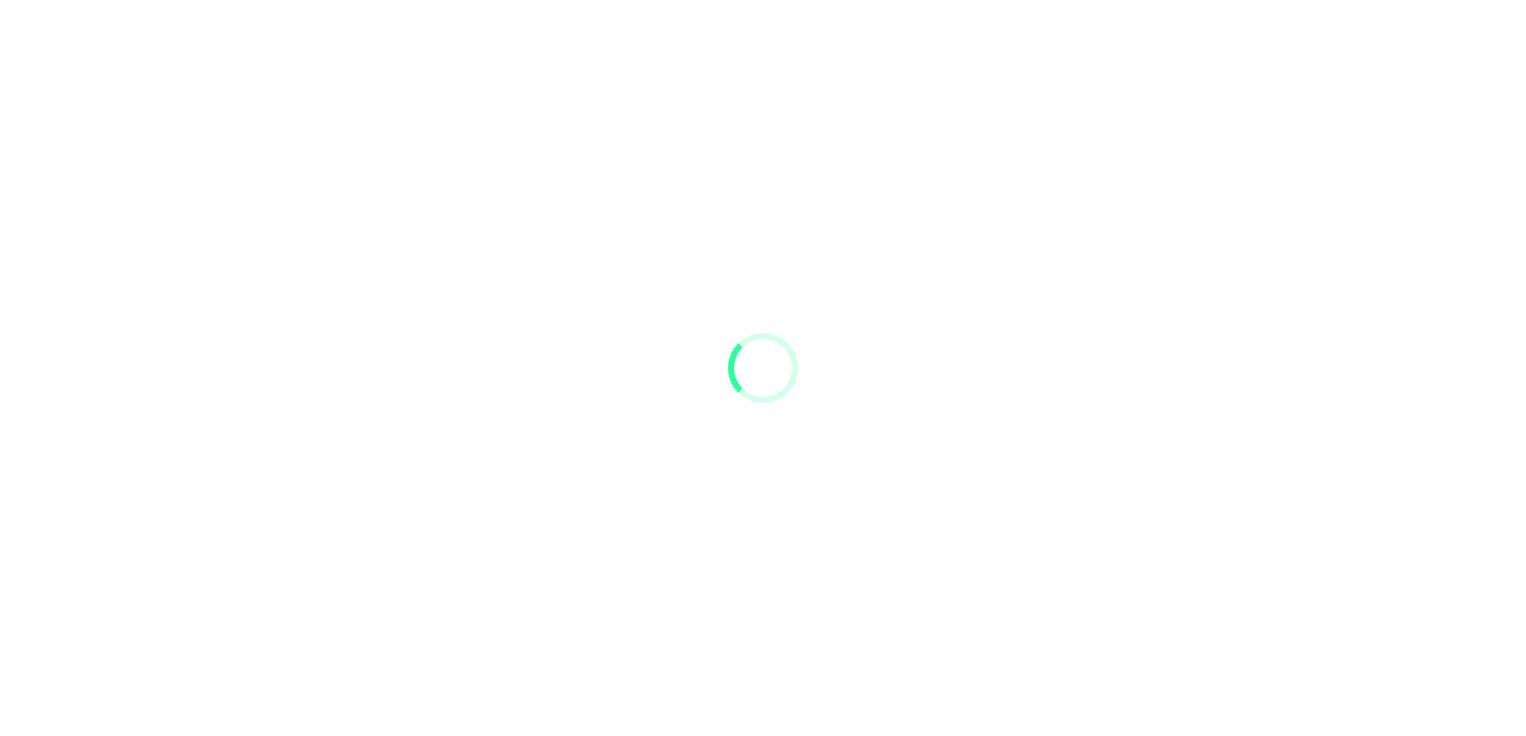 scroll, scrollTop: 0, scrollLeft: 0, axis: both 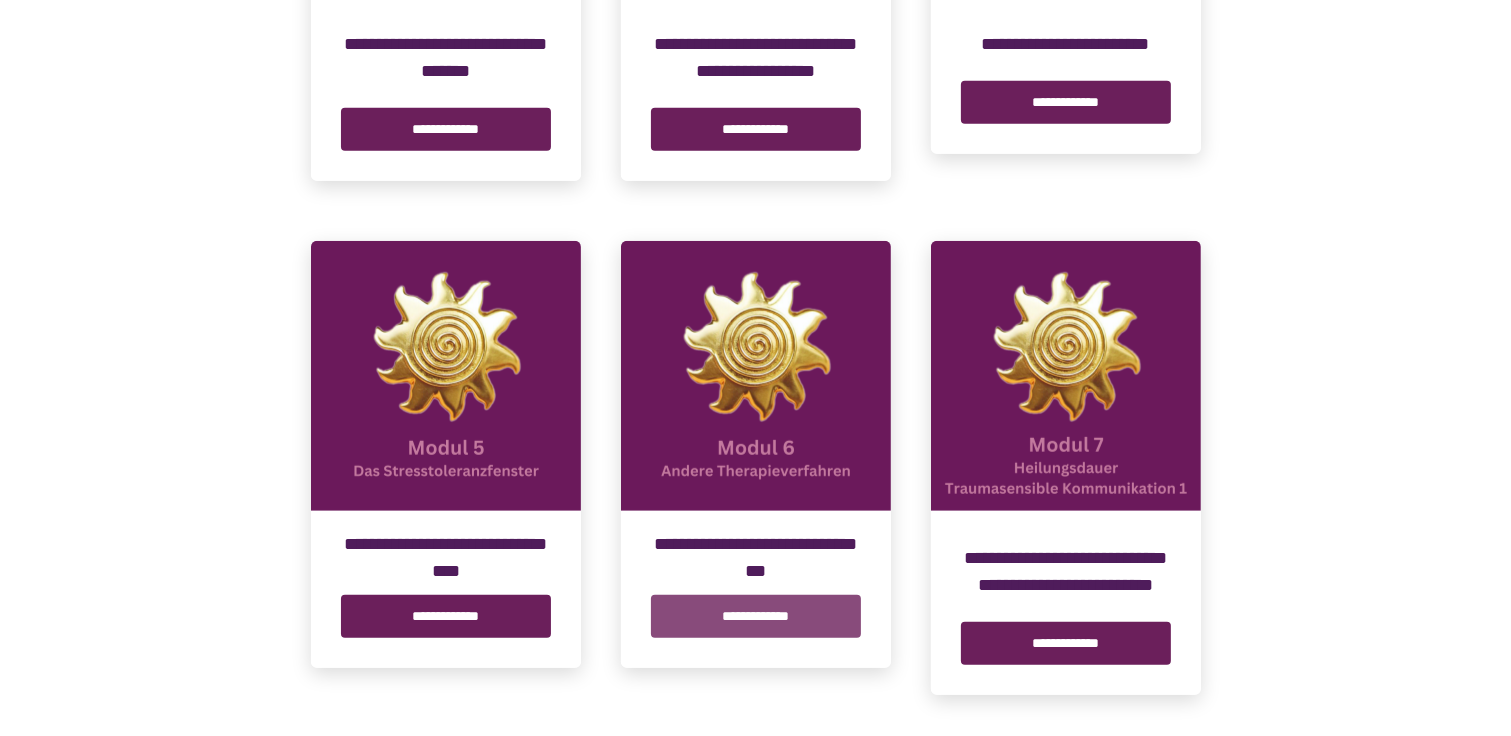 click on "**********" at bounding box center [756, 616] 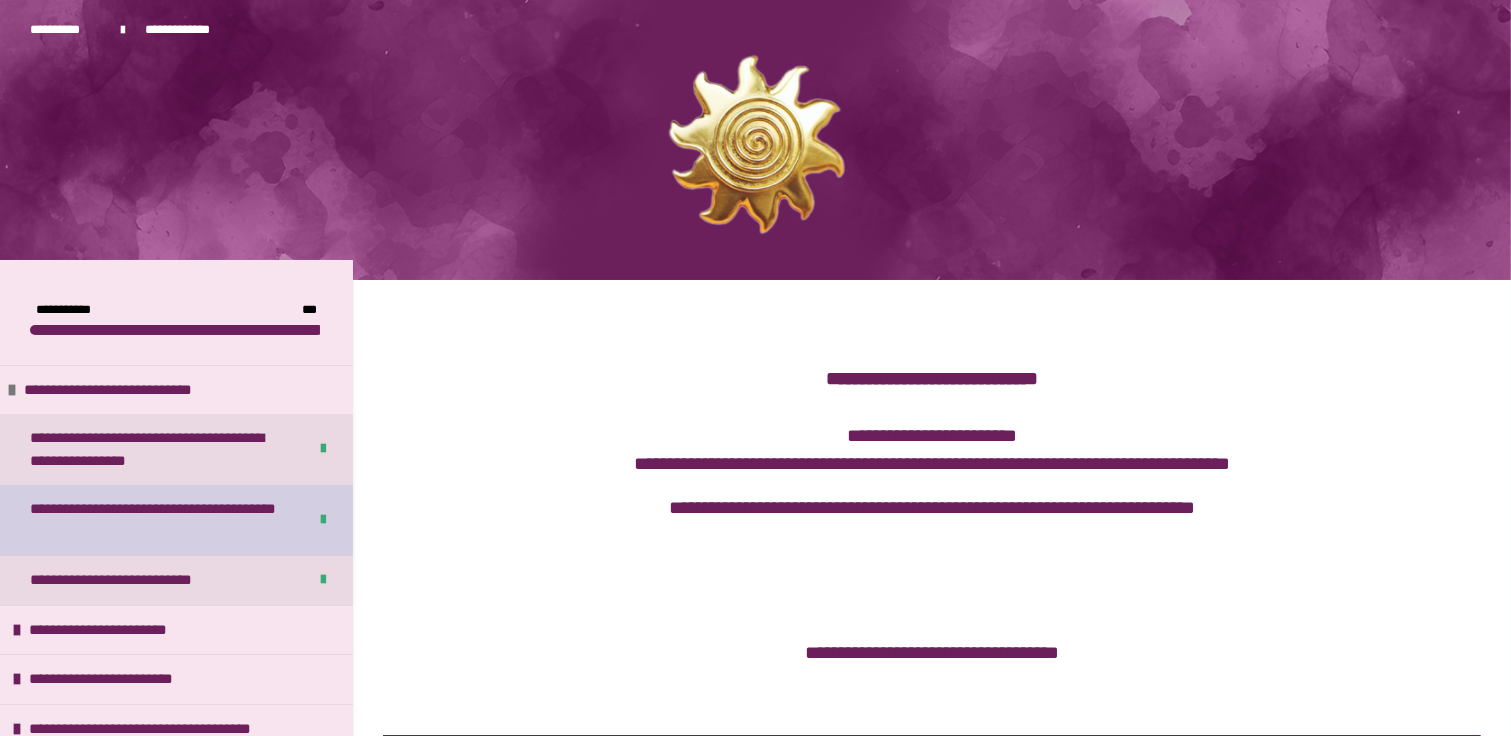drag, startPoint x: 348, startPoint y: 491, endPoint x: 348, endPoint y: 507, distance: 16 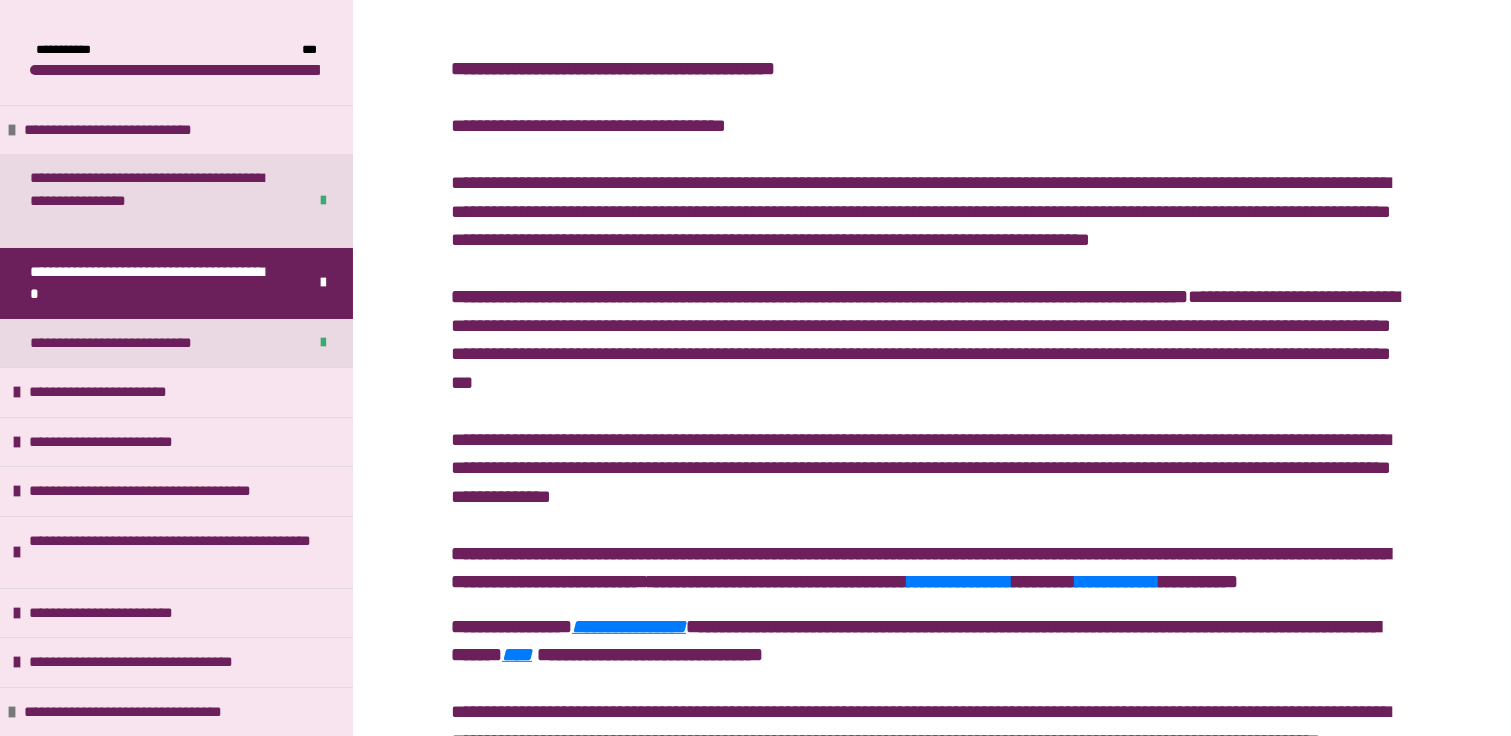 scroll, scrollTop: 364, scrollLeft: 0, axis: vertical 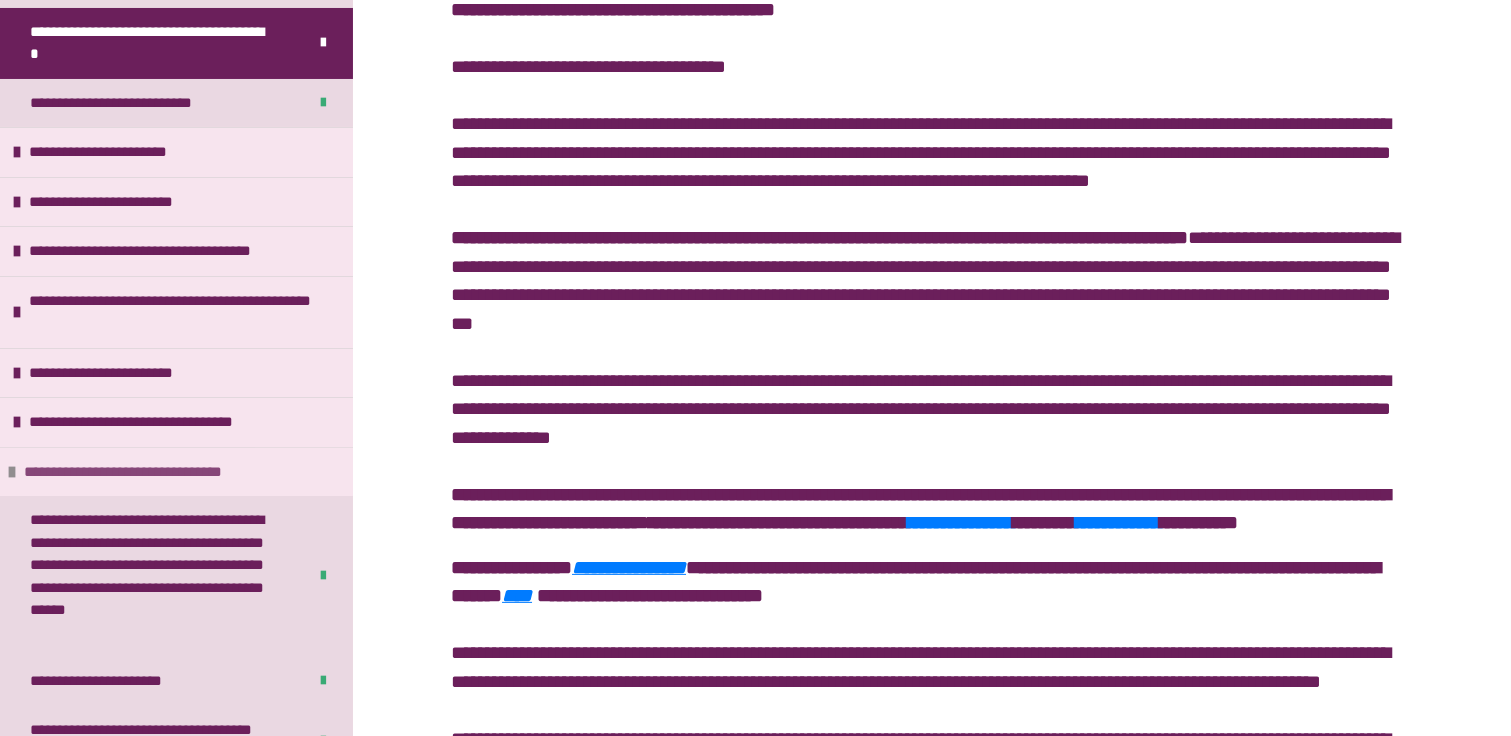 click on "**********" at bounding box center [152, 472] 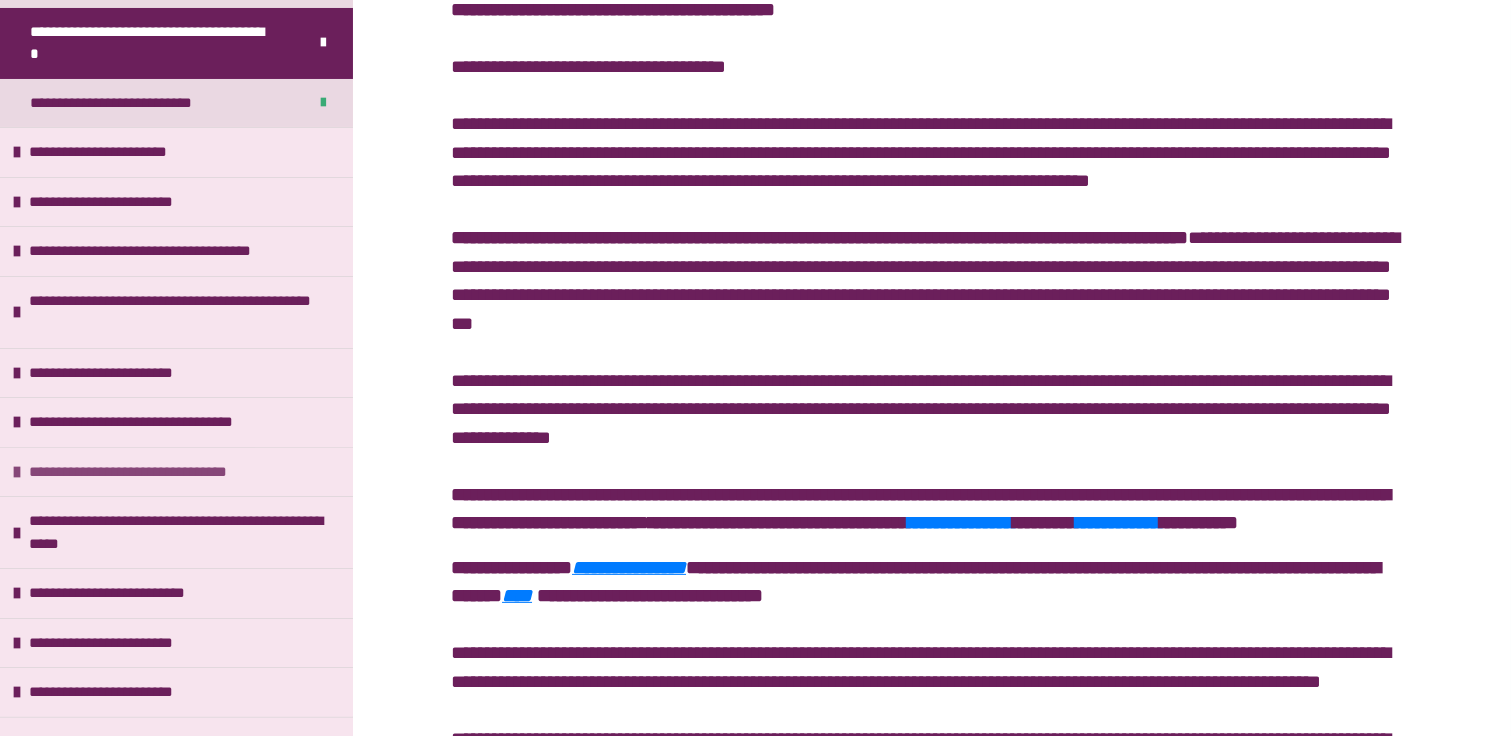 click on "**********" at bounding box center (157, 472) 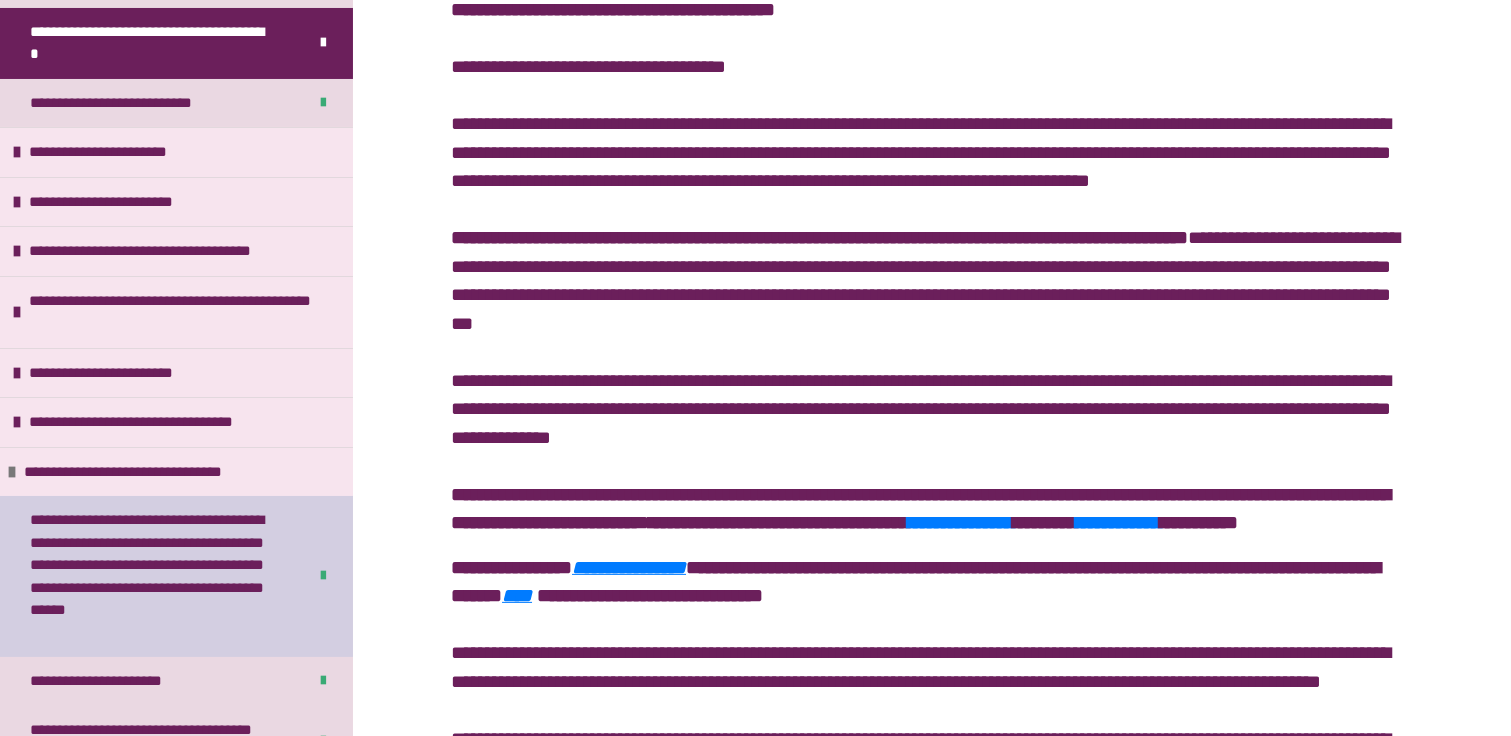 click on "**********" at bounding box center [153, 576] 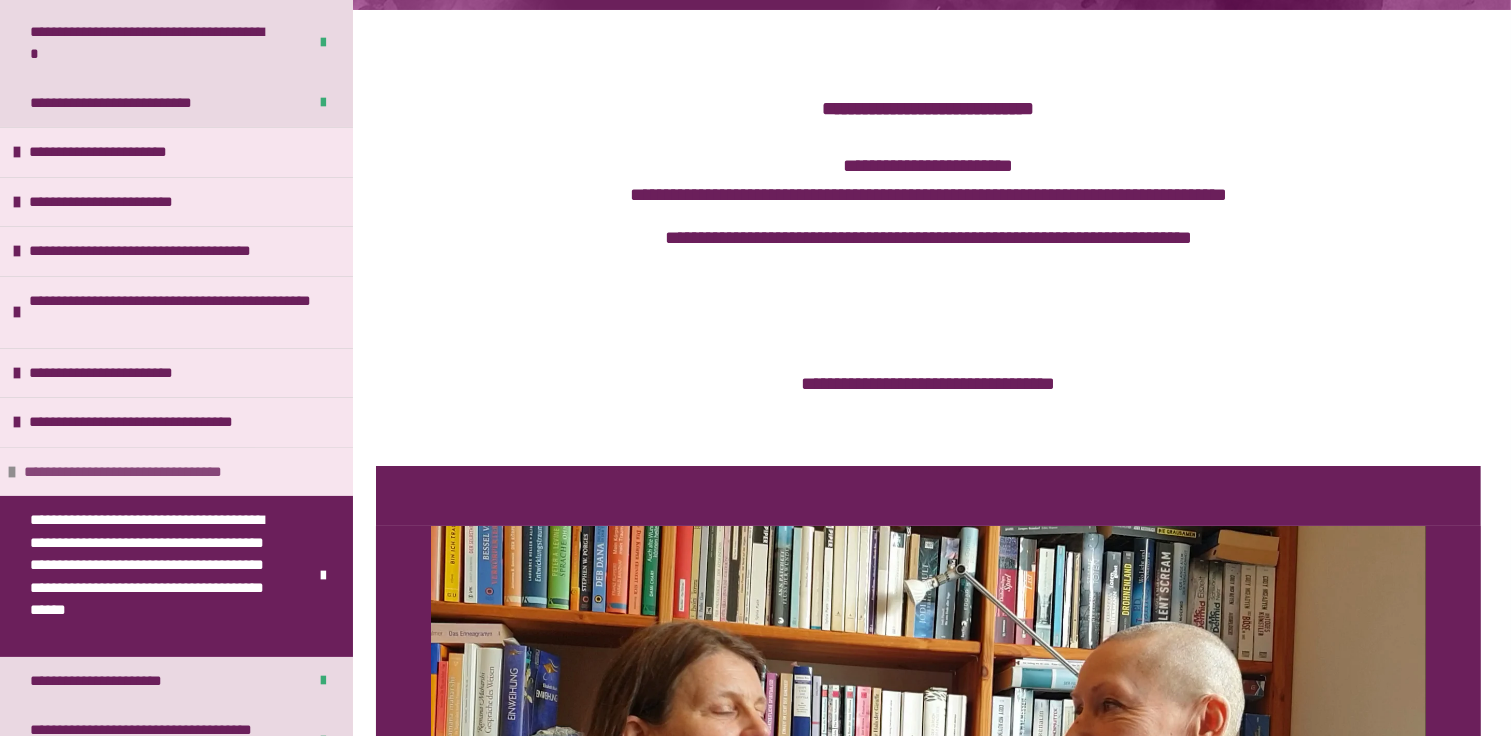 click on "**********" at bounding box center [152, 472] 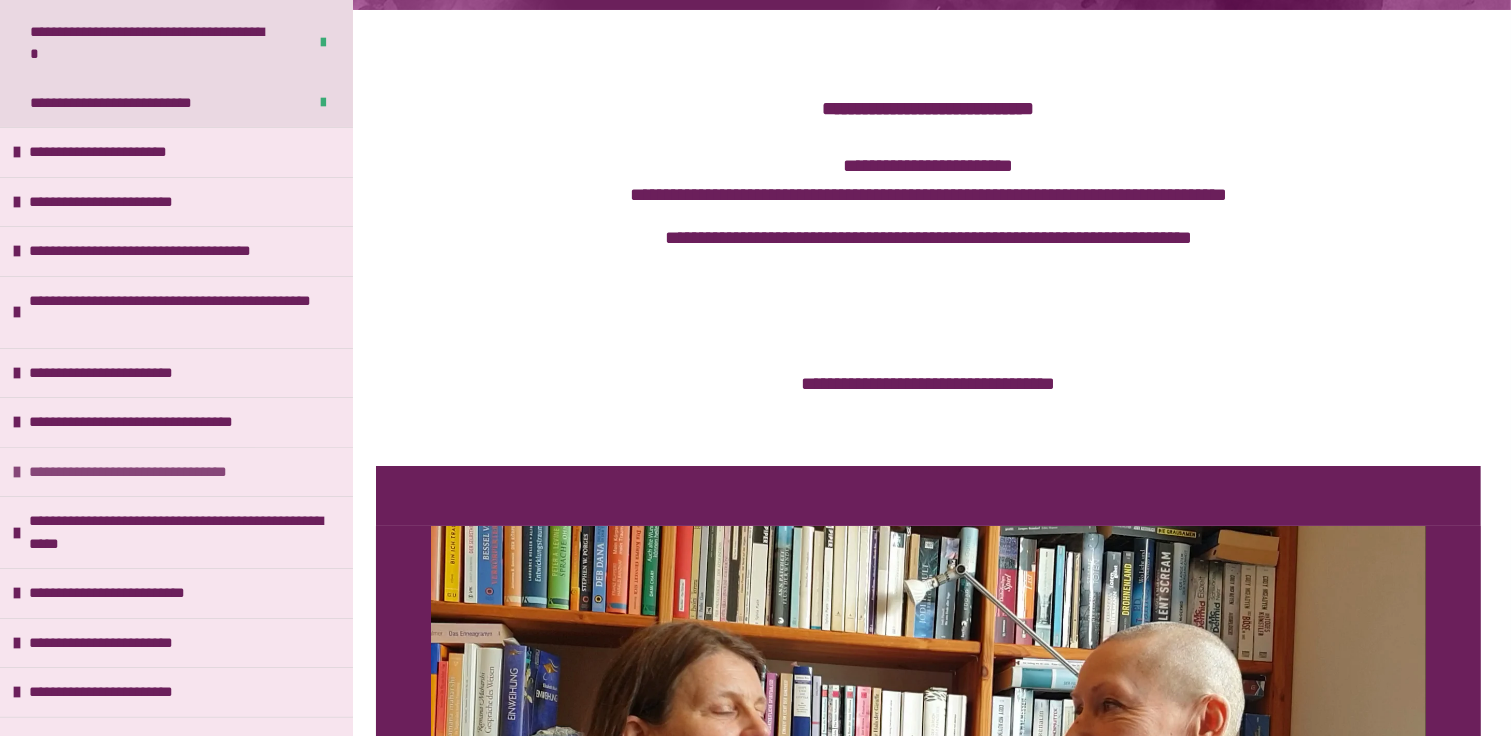 click on "**********" at bounding box center [157, 472] 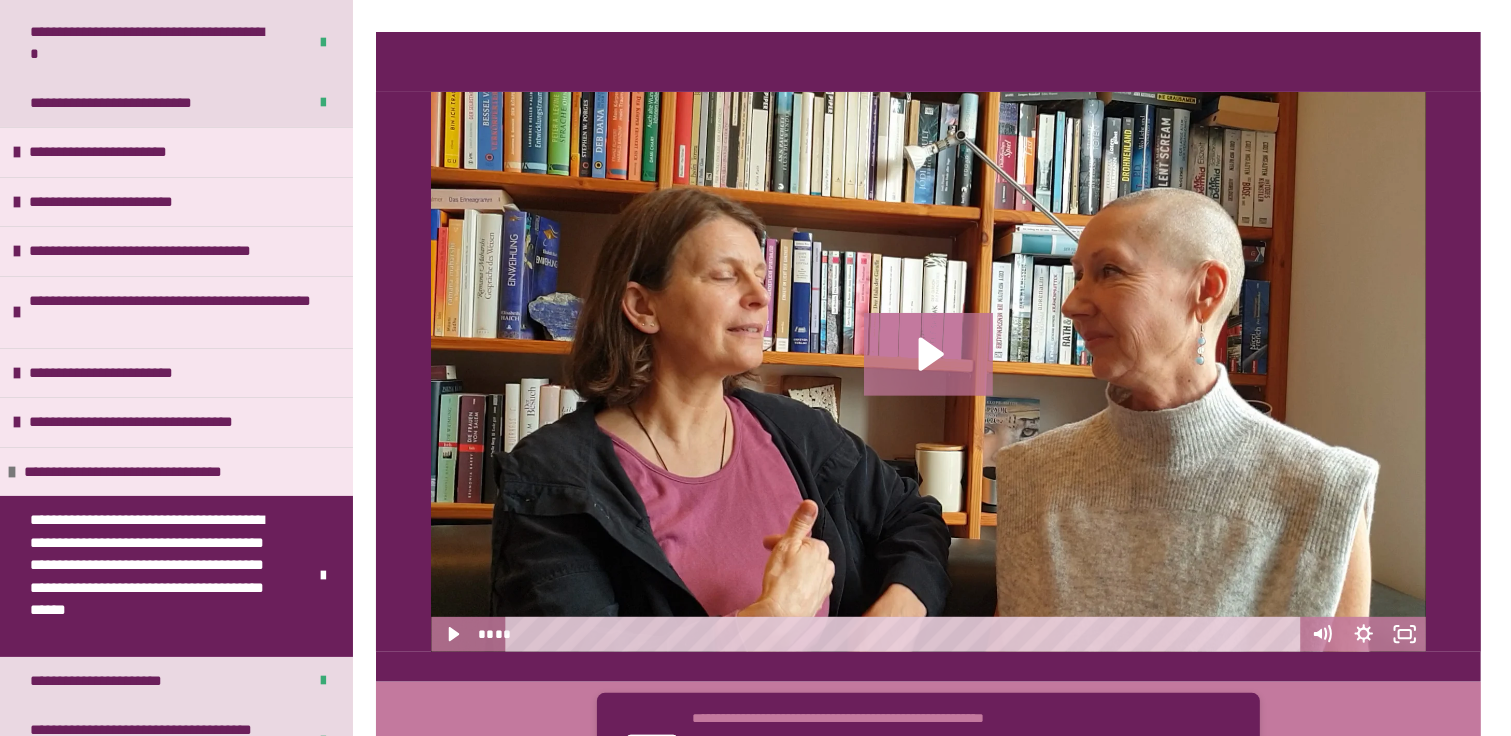 scroll, scrollTop: 707, scrollLeft: 0, axis: vertical 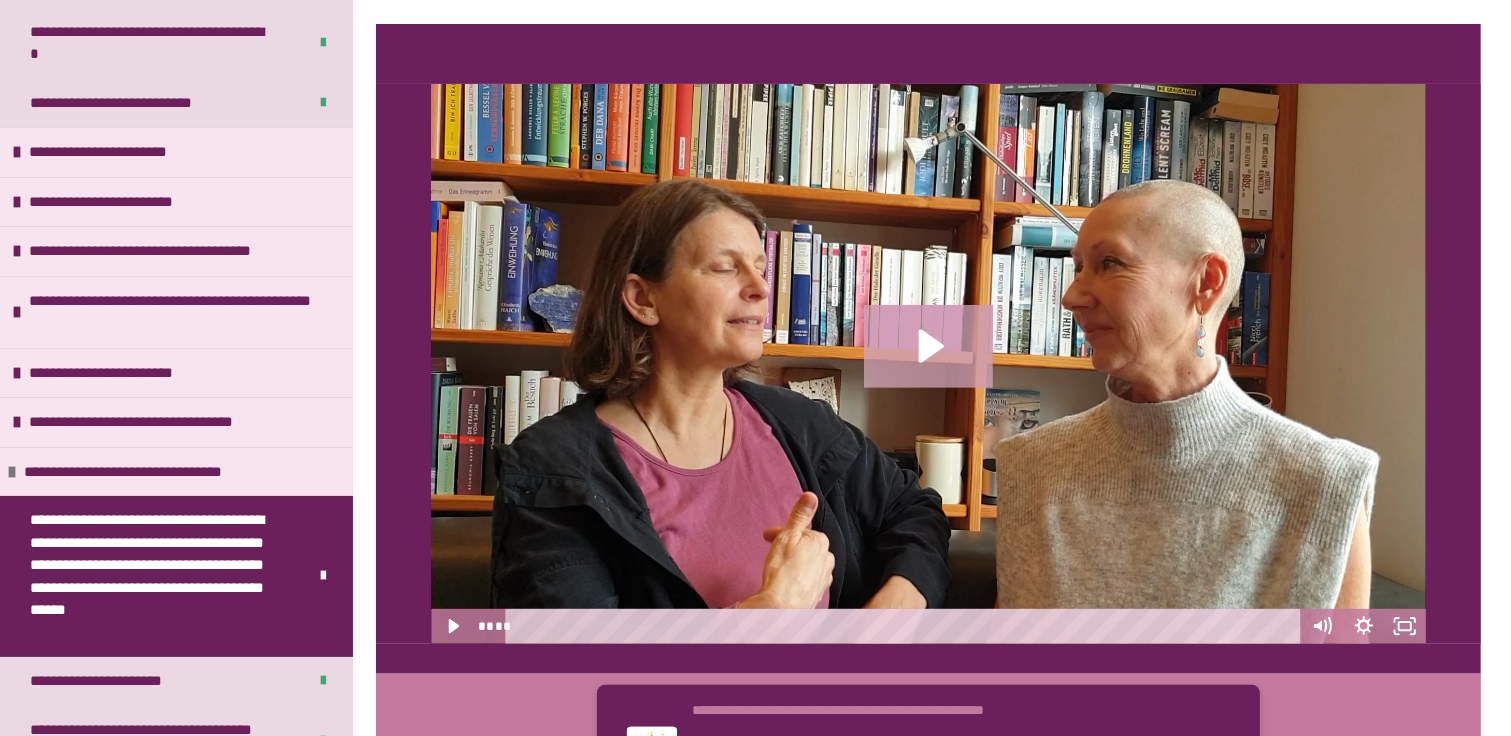 click 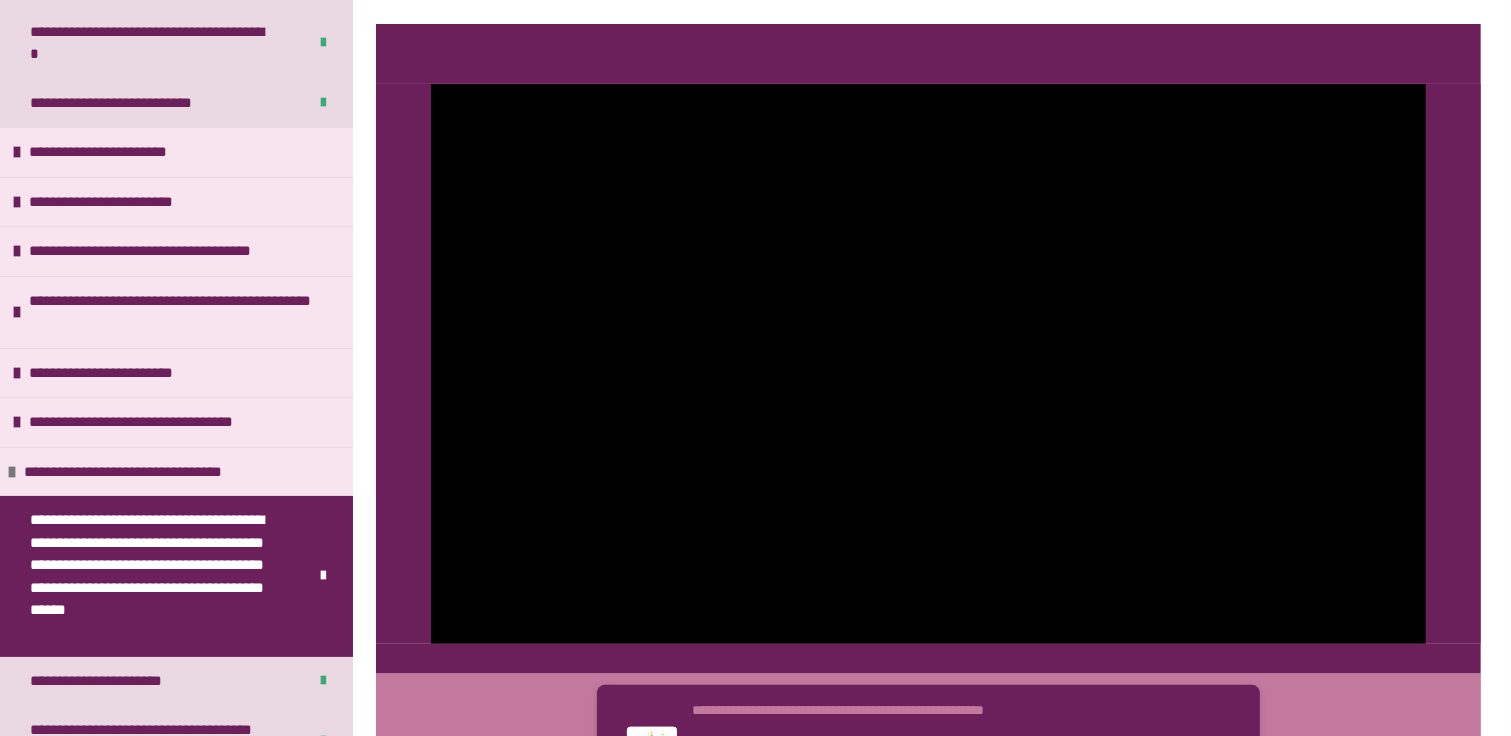 click on "**********" at bounding box center (755, 1077) 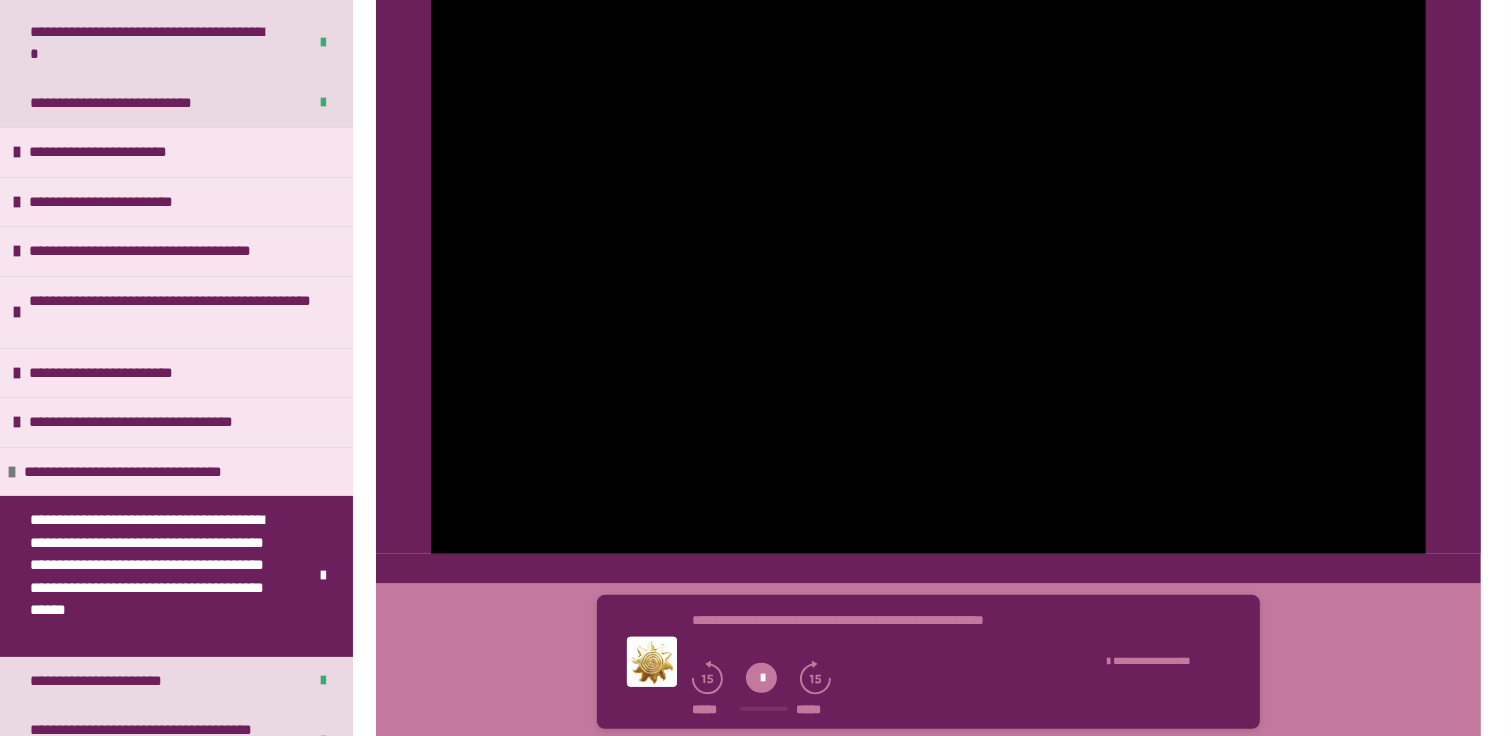 scroll, scrollTop: 810, scrollLeft: 0, axis: vertical 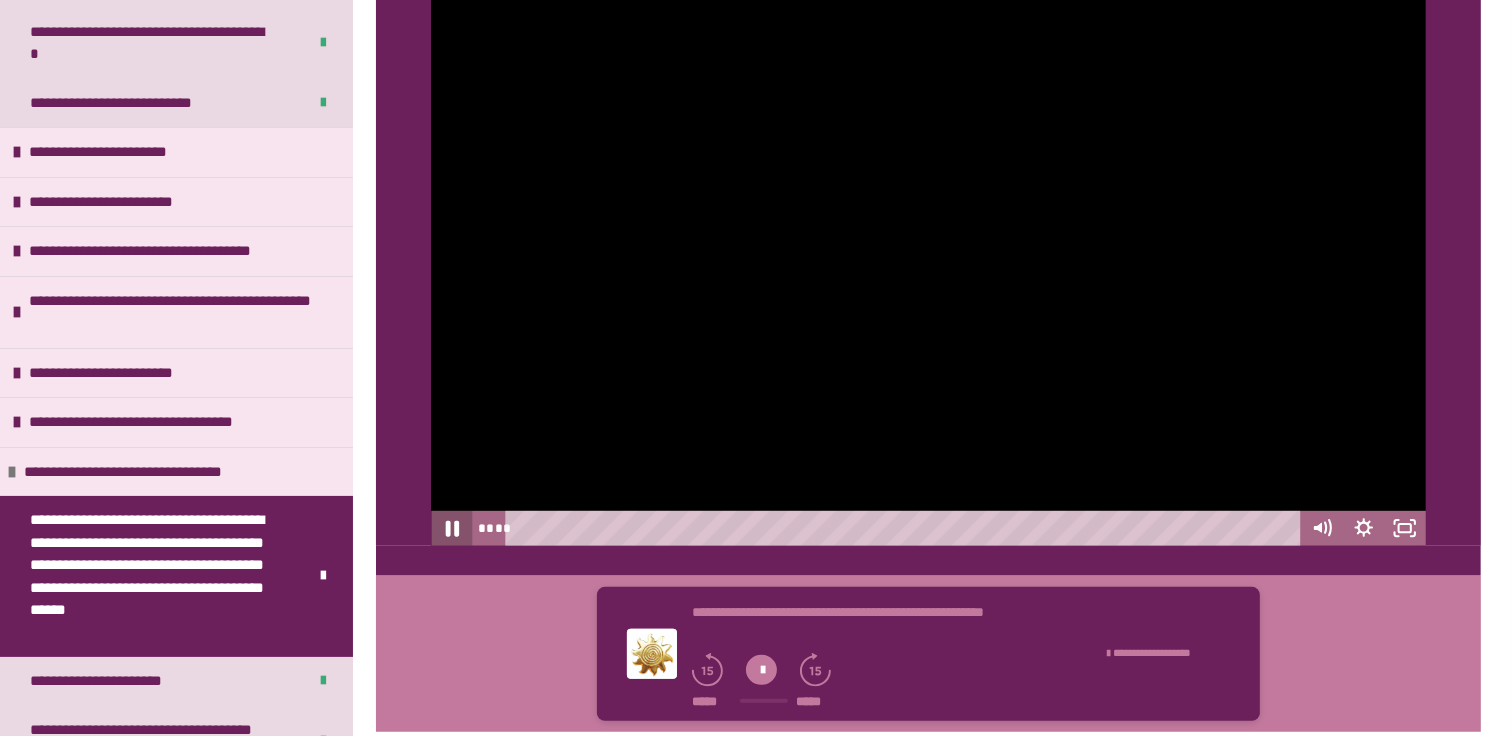 click 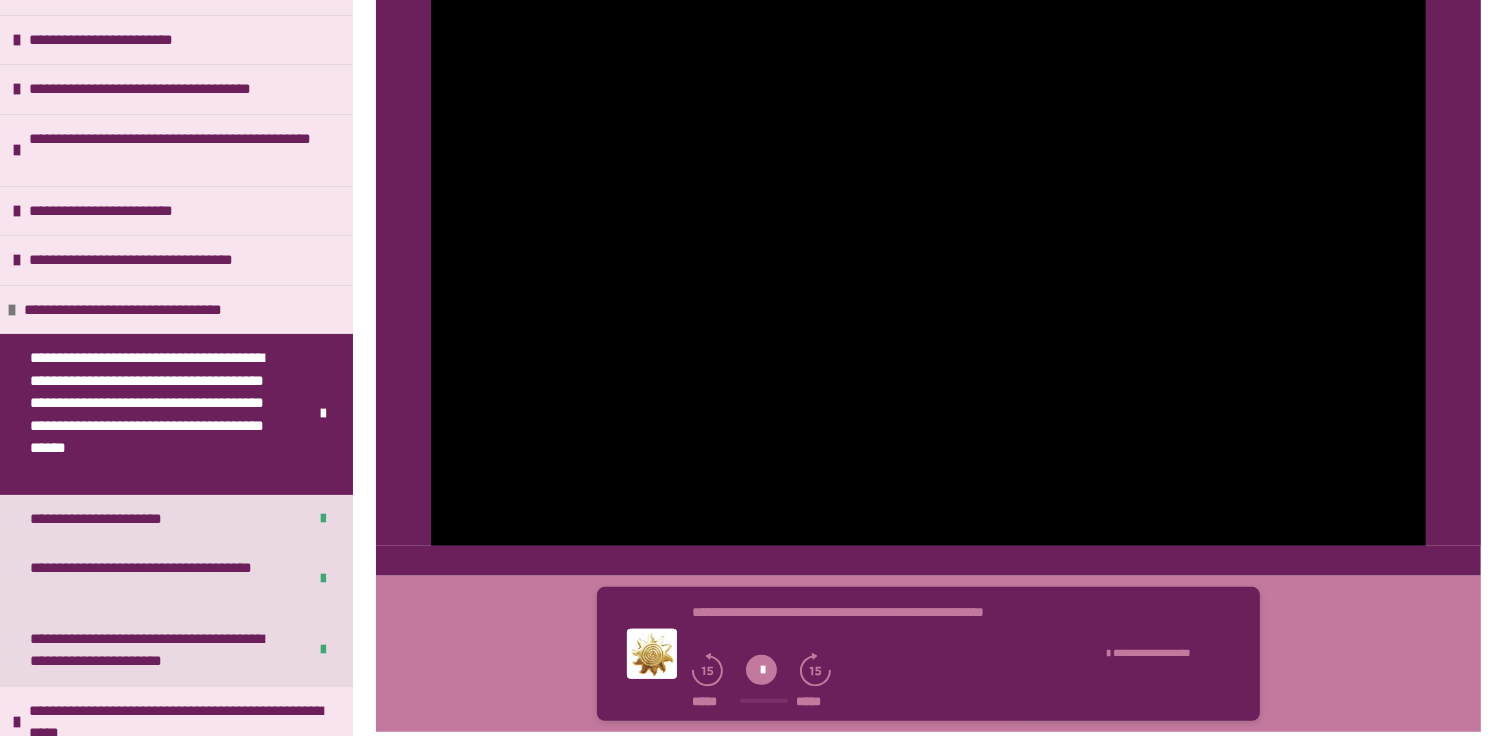 scroll, scrollTop: 404, scrollLeft: 0, axis: vertical 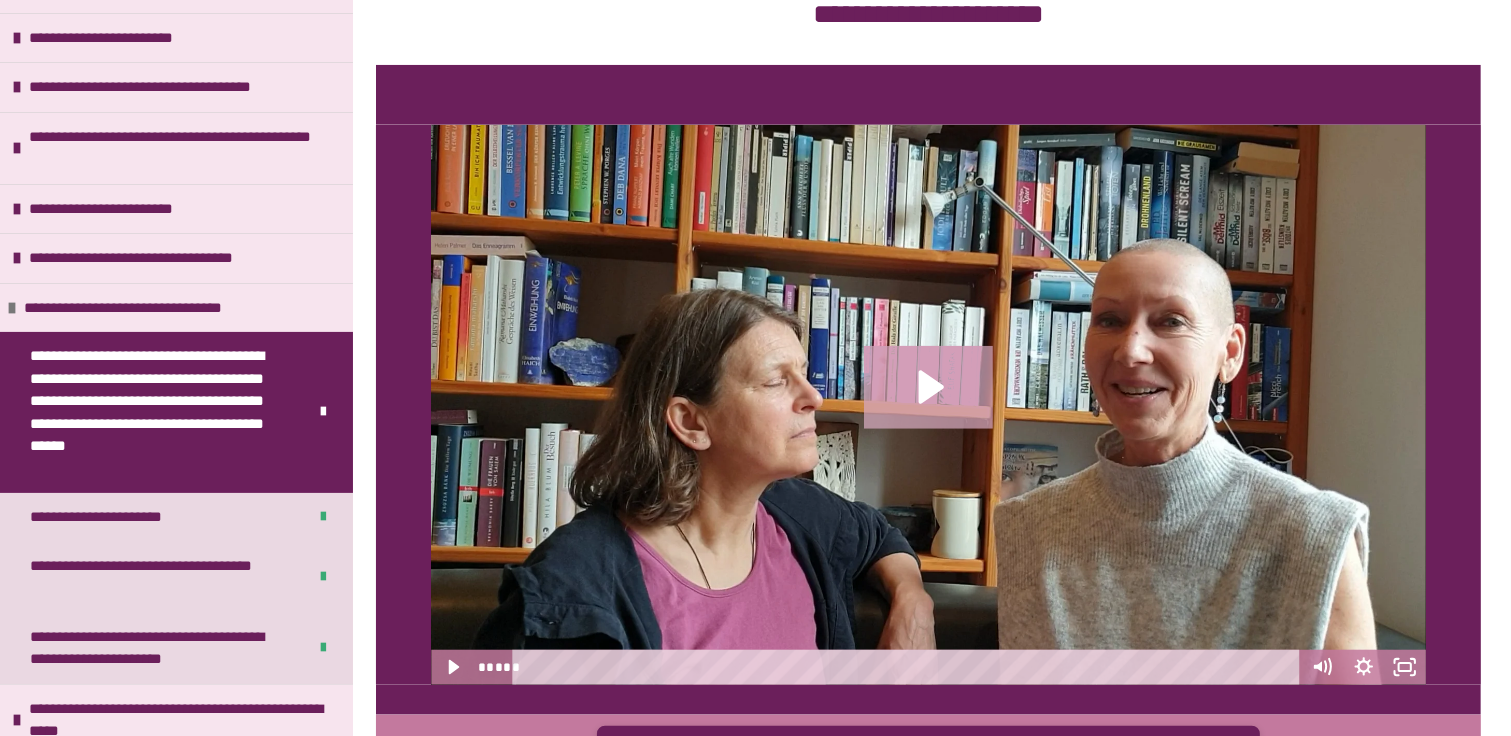 click 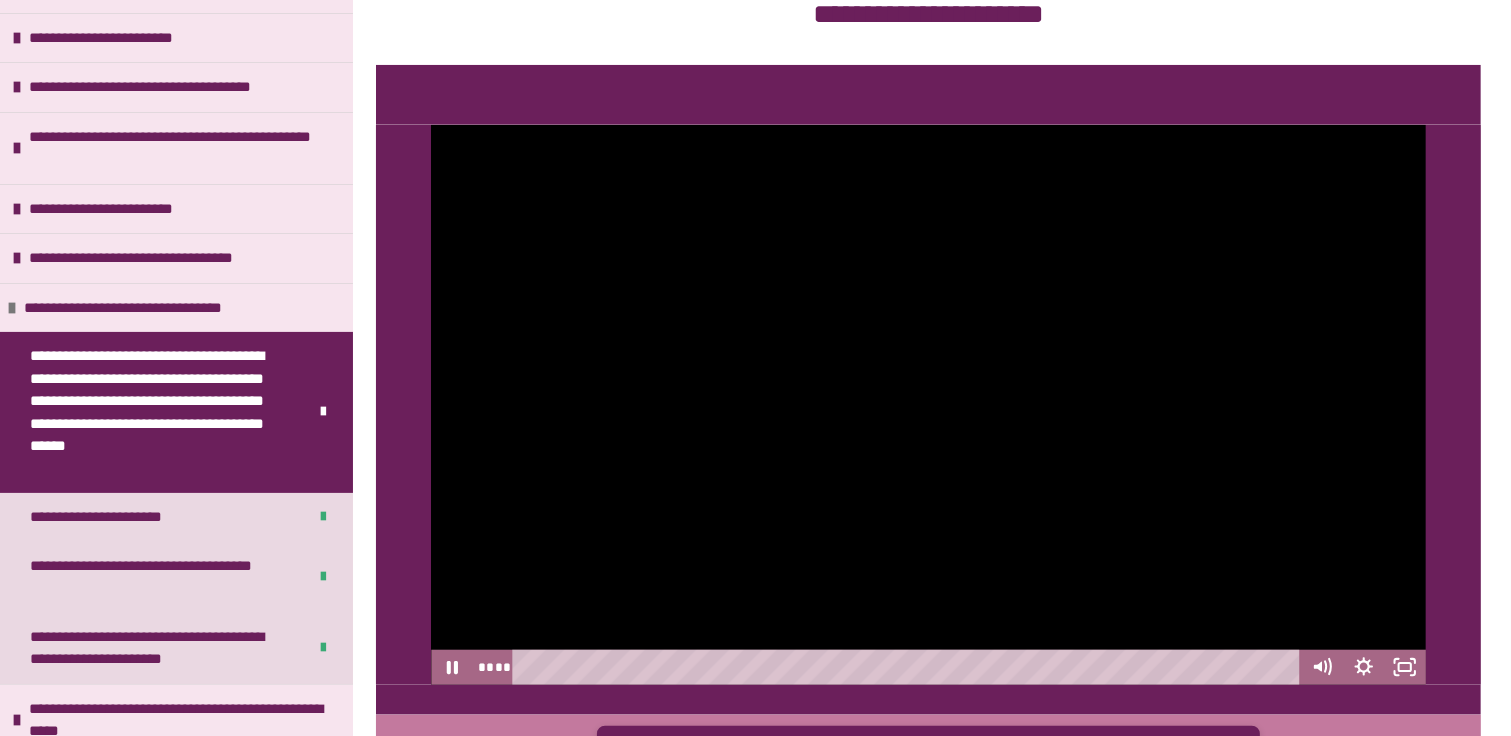 click on "**********" at bounding box center [755, 190] 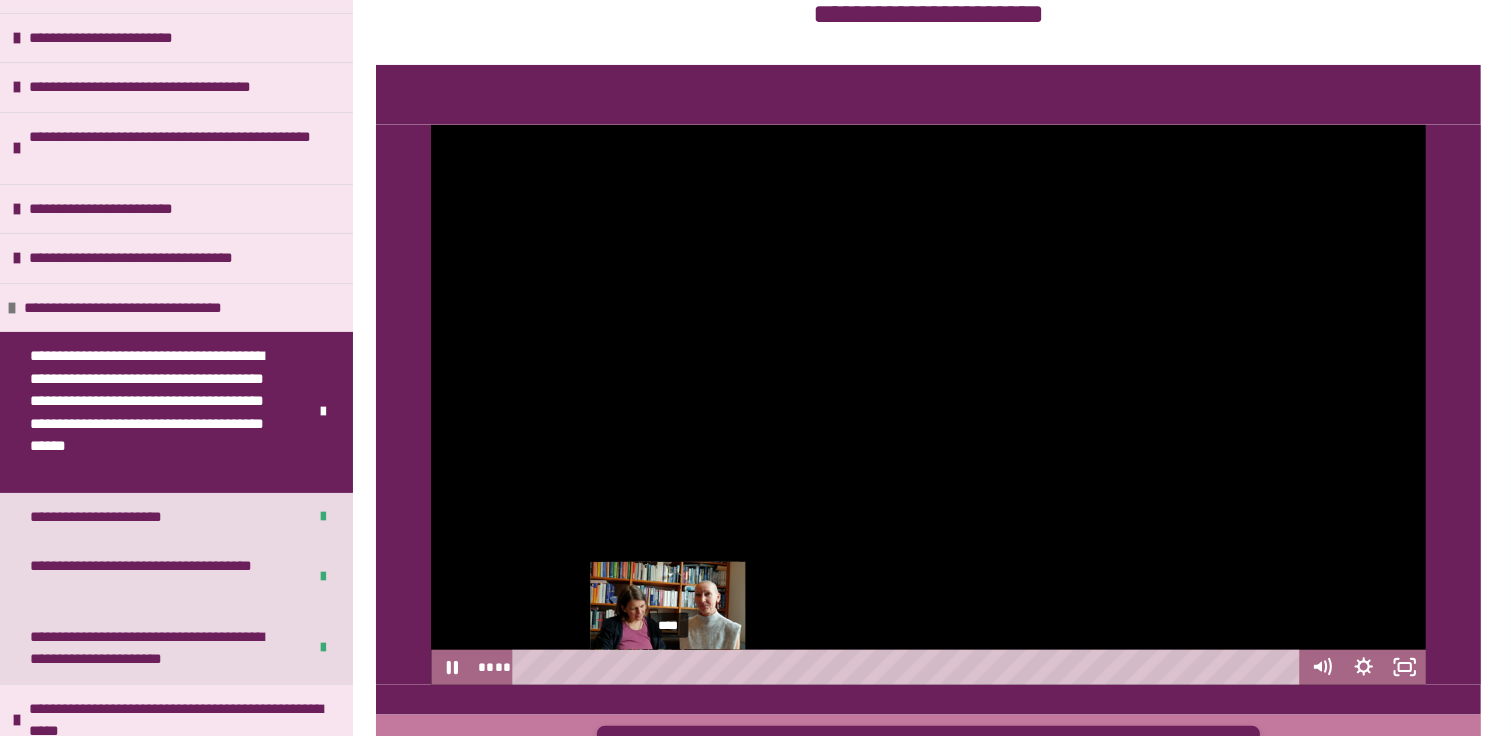 click on "****" at bounding box center (909, 667) 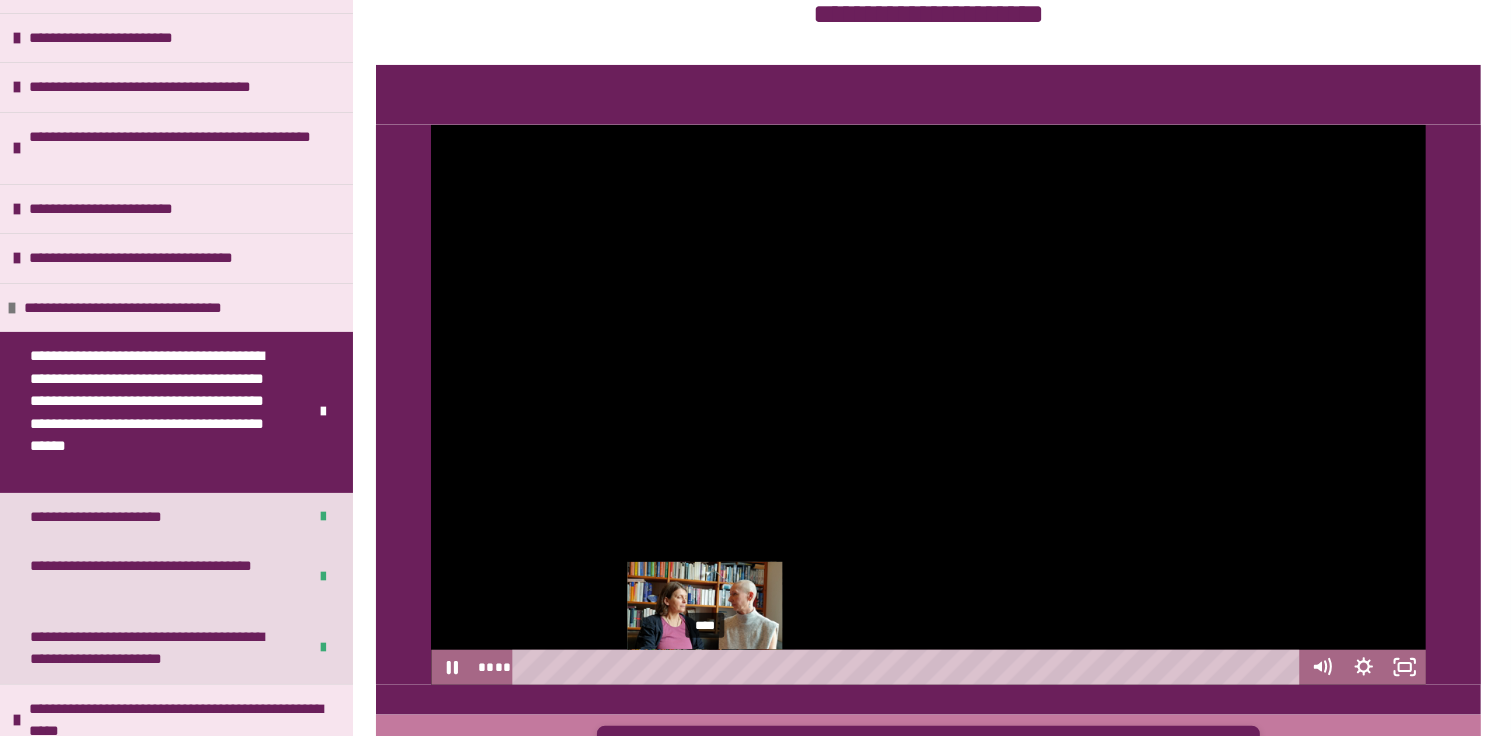 click on "****" at bounding box center [909, 667] 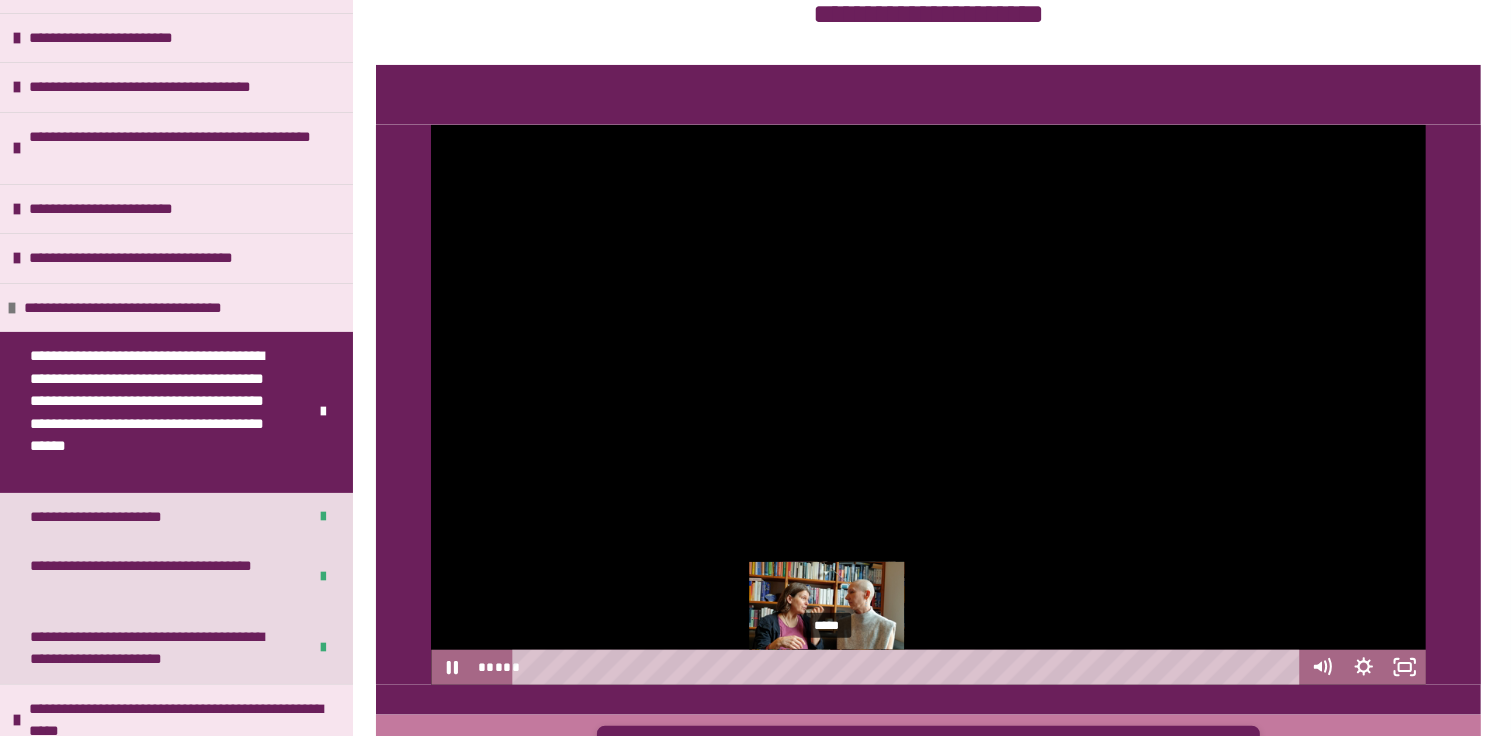 click on "*****" at bounding box center (909, 667) 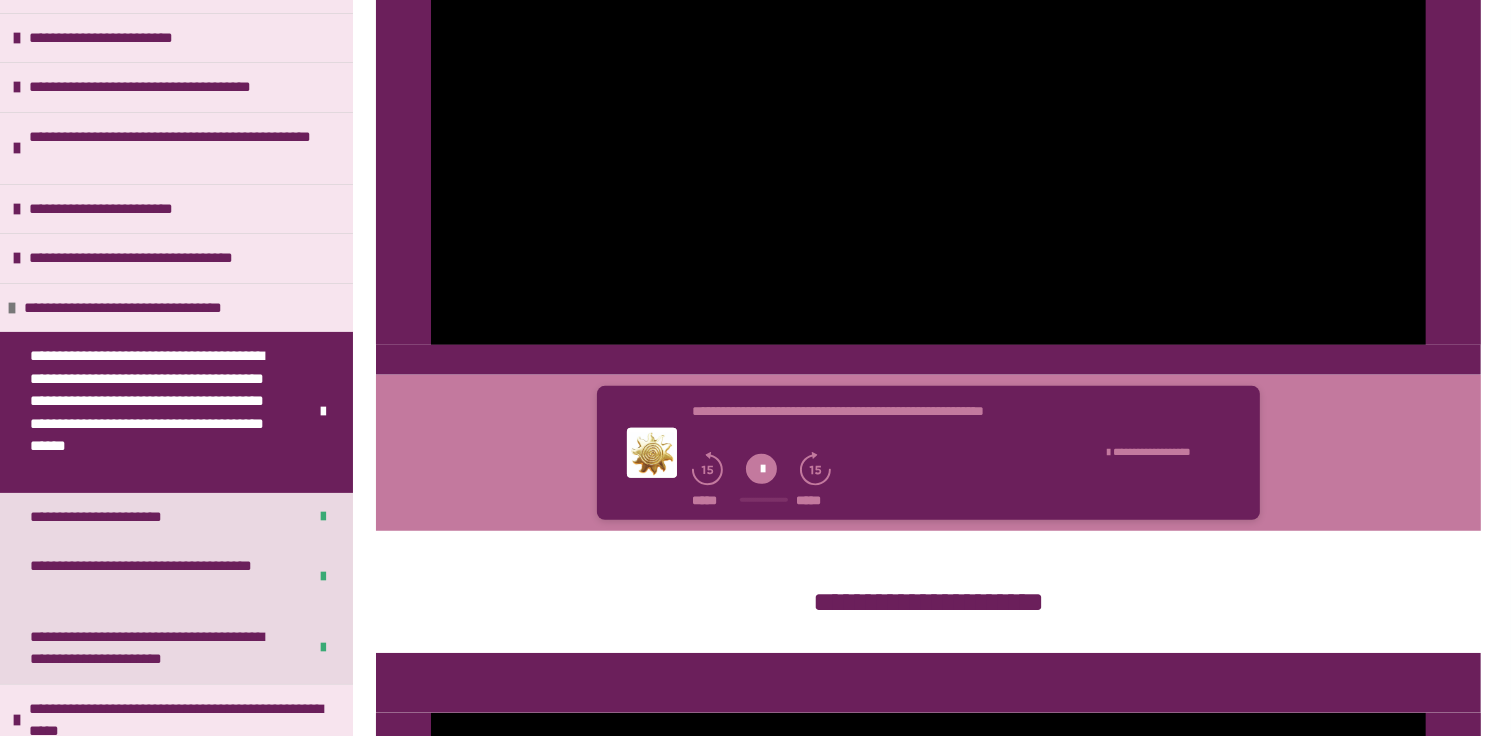 scroll, scrollTop: 123, scrollLeft: 0, axis: vertical 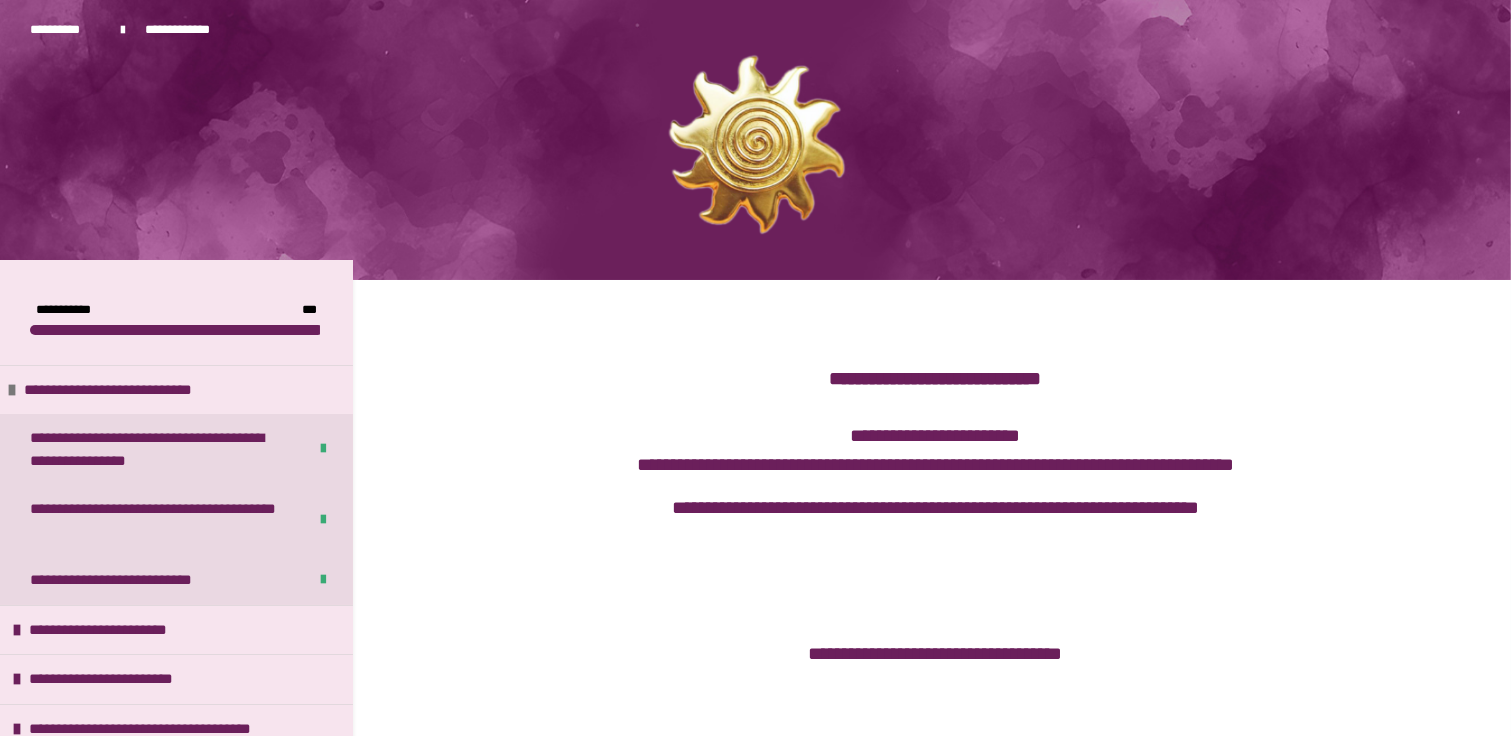 click on "**********" at bounding box center [131, 40] 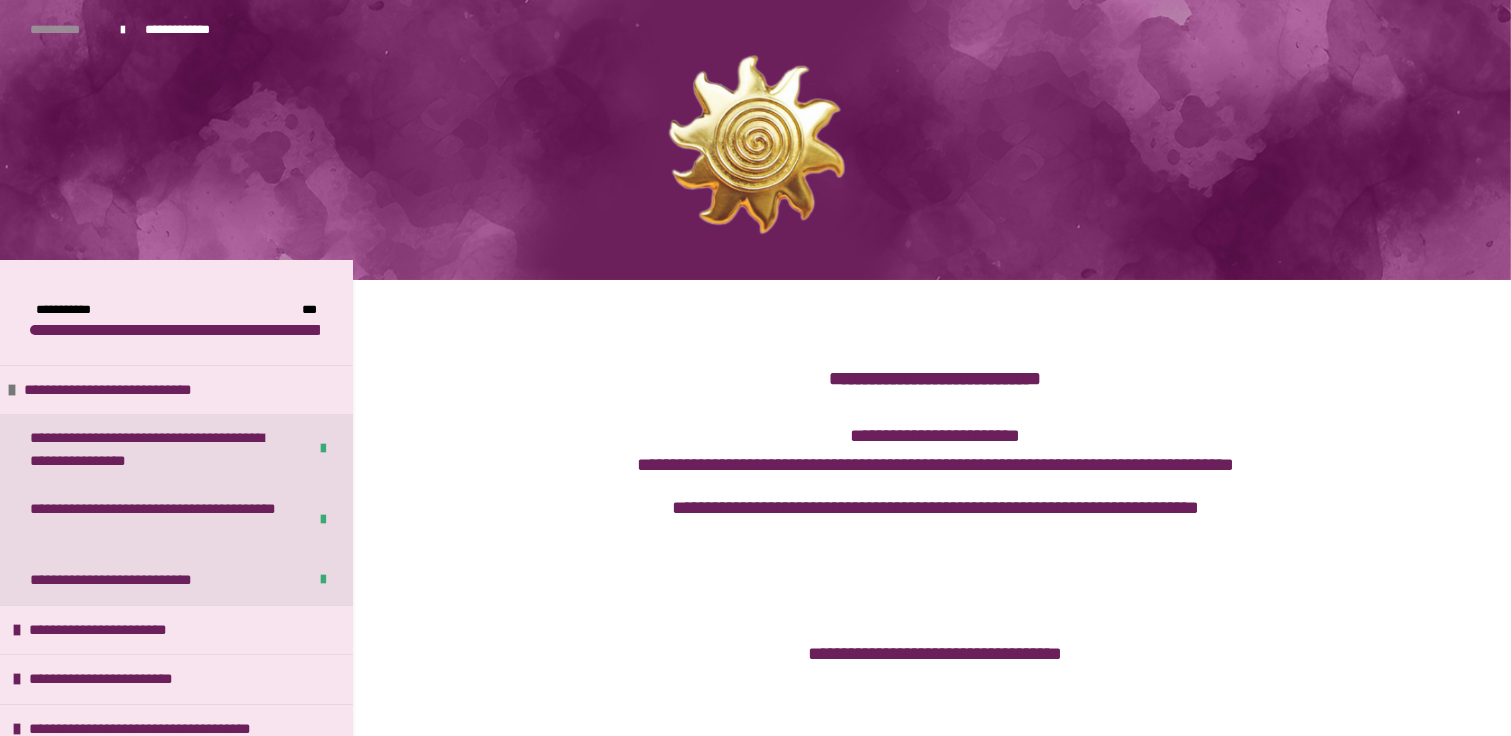 click on "**********" at bounding box center (65, 30) 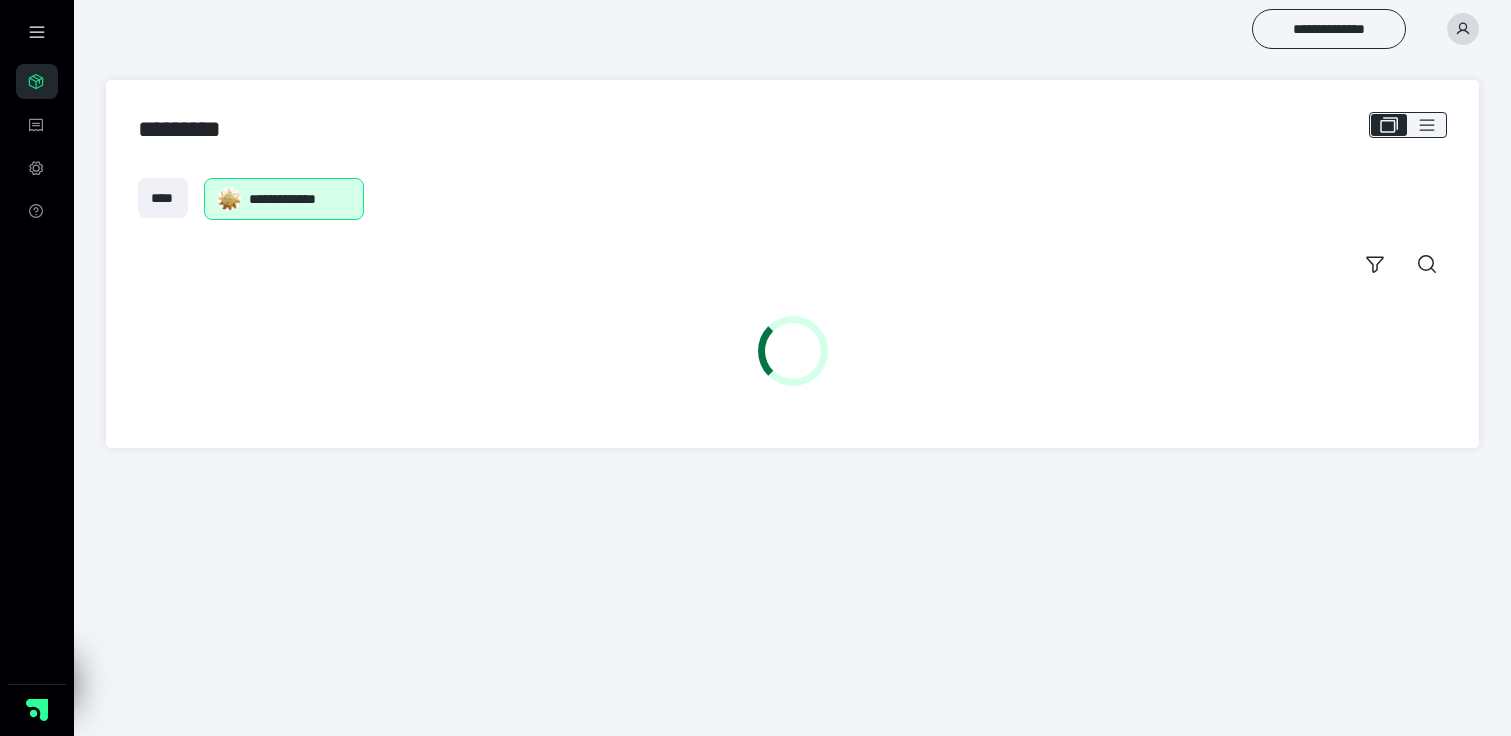 scroll, scrollTop: 0, scrollLeft: 0, axis: both 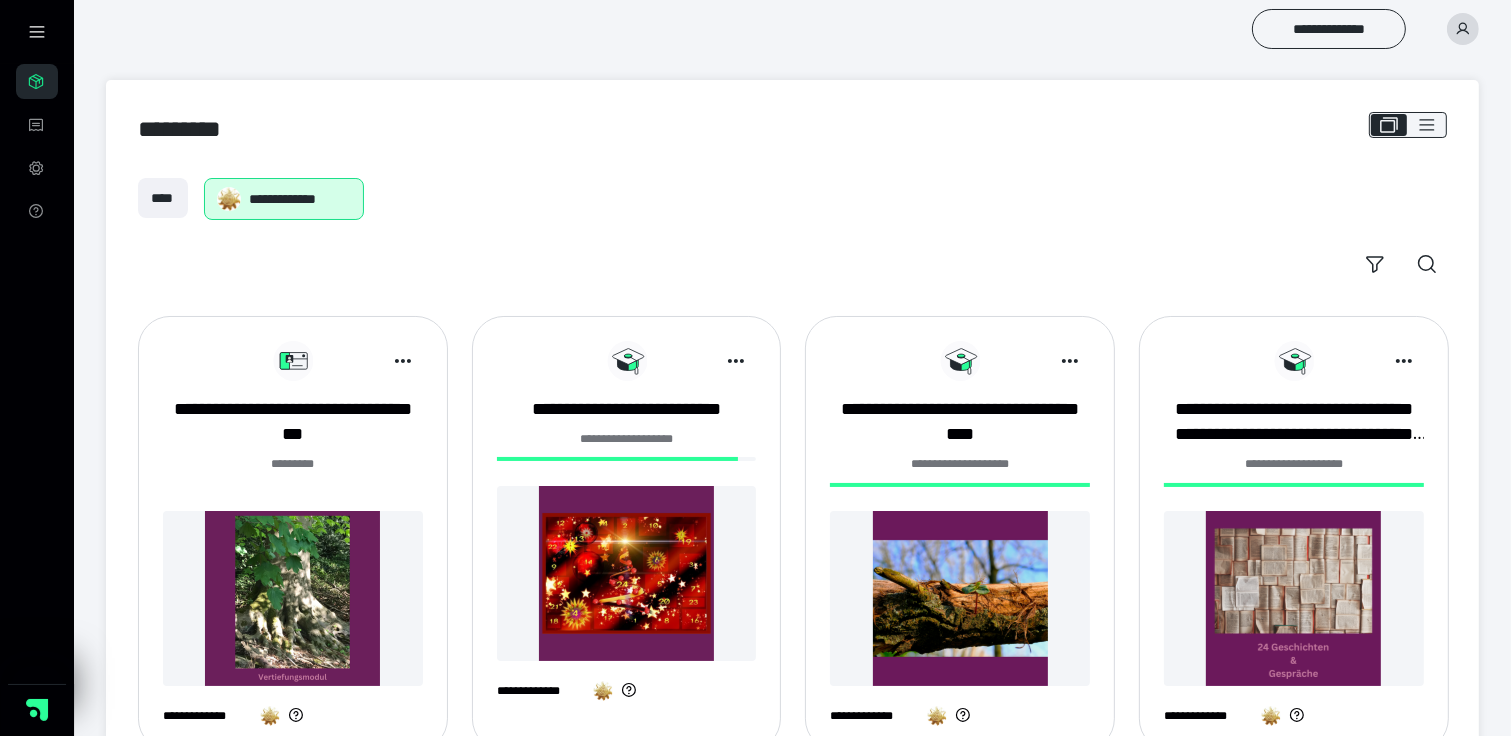 click at bounding box center (293, 598) 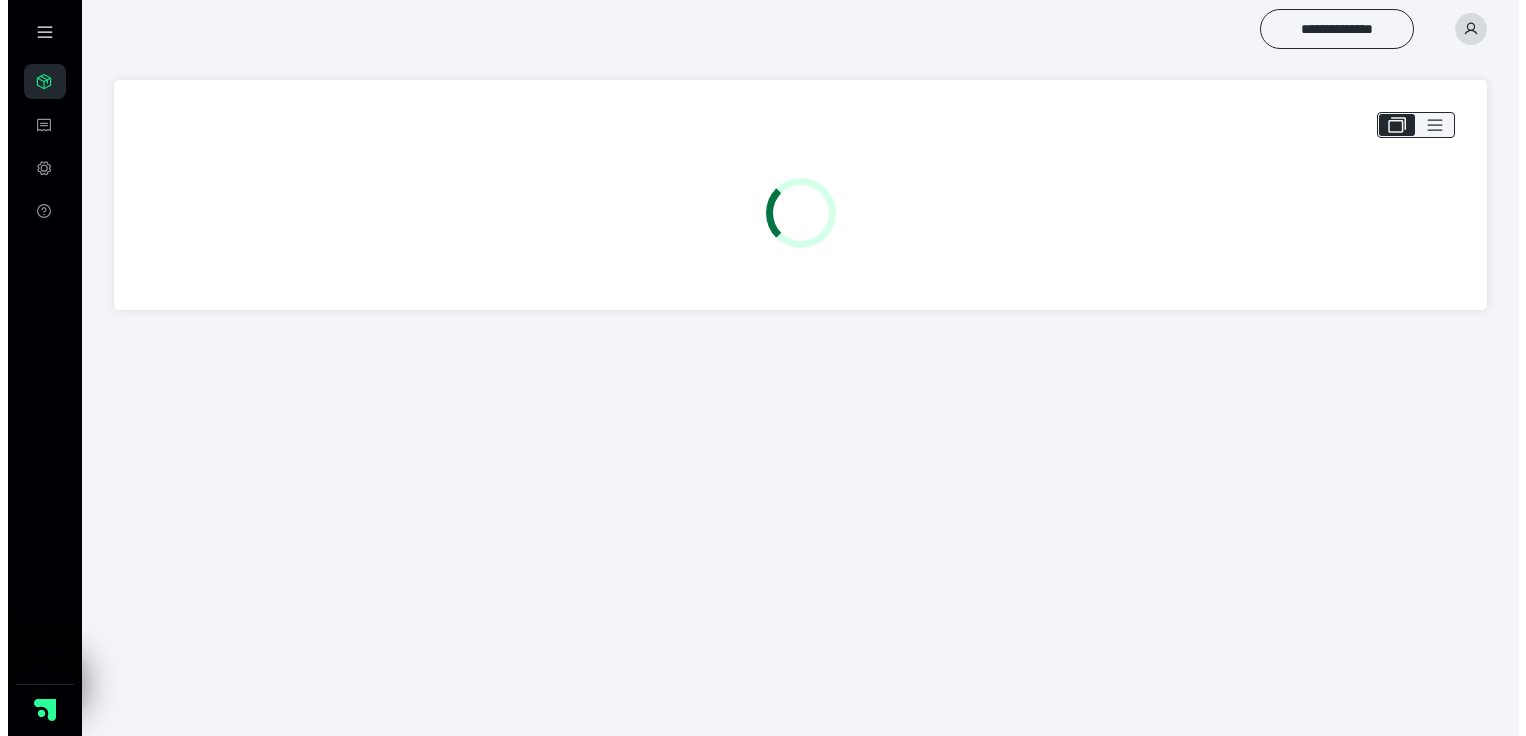 scroll, scrollTop: 0, scrollLeft: 0, axis: both 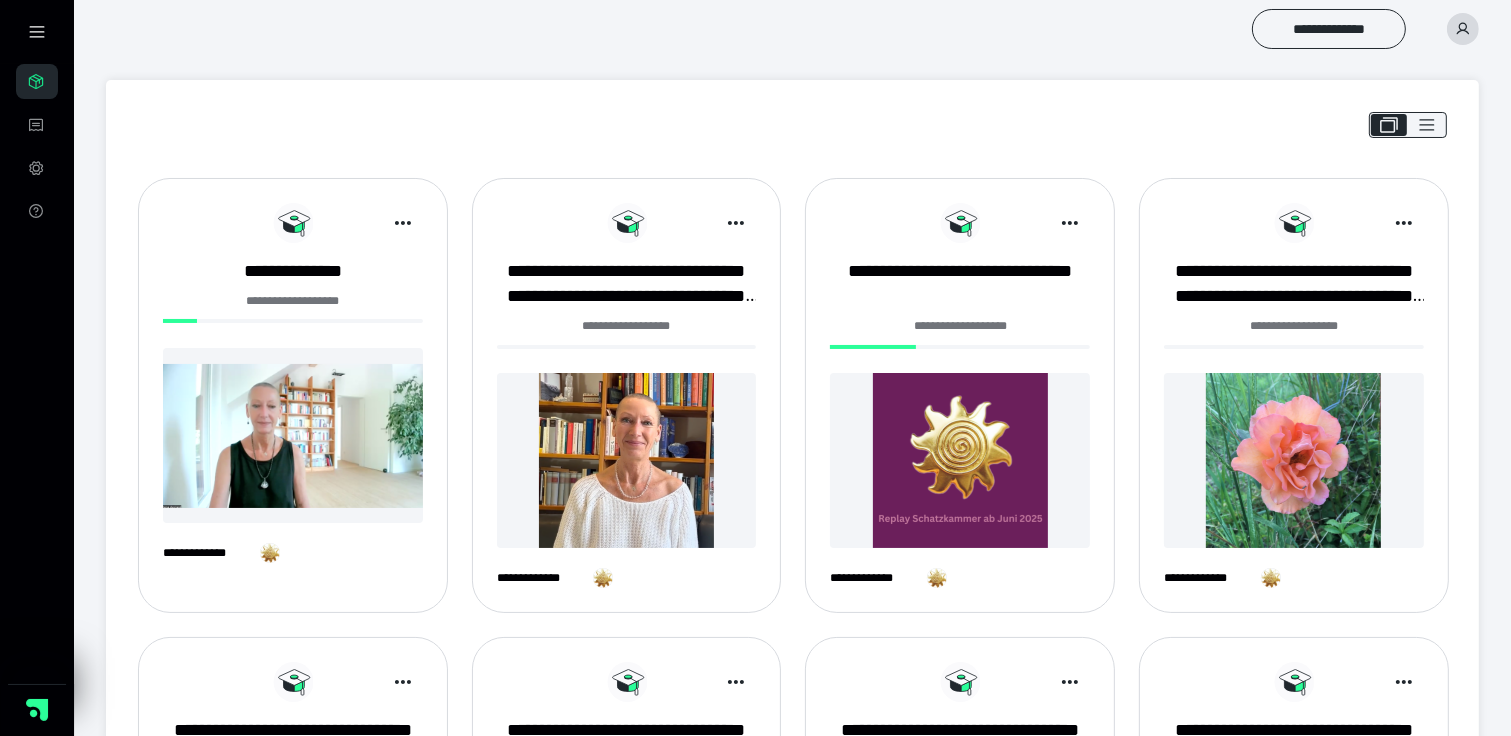 click at bounding box center [293, 435] 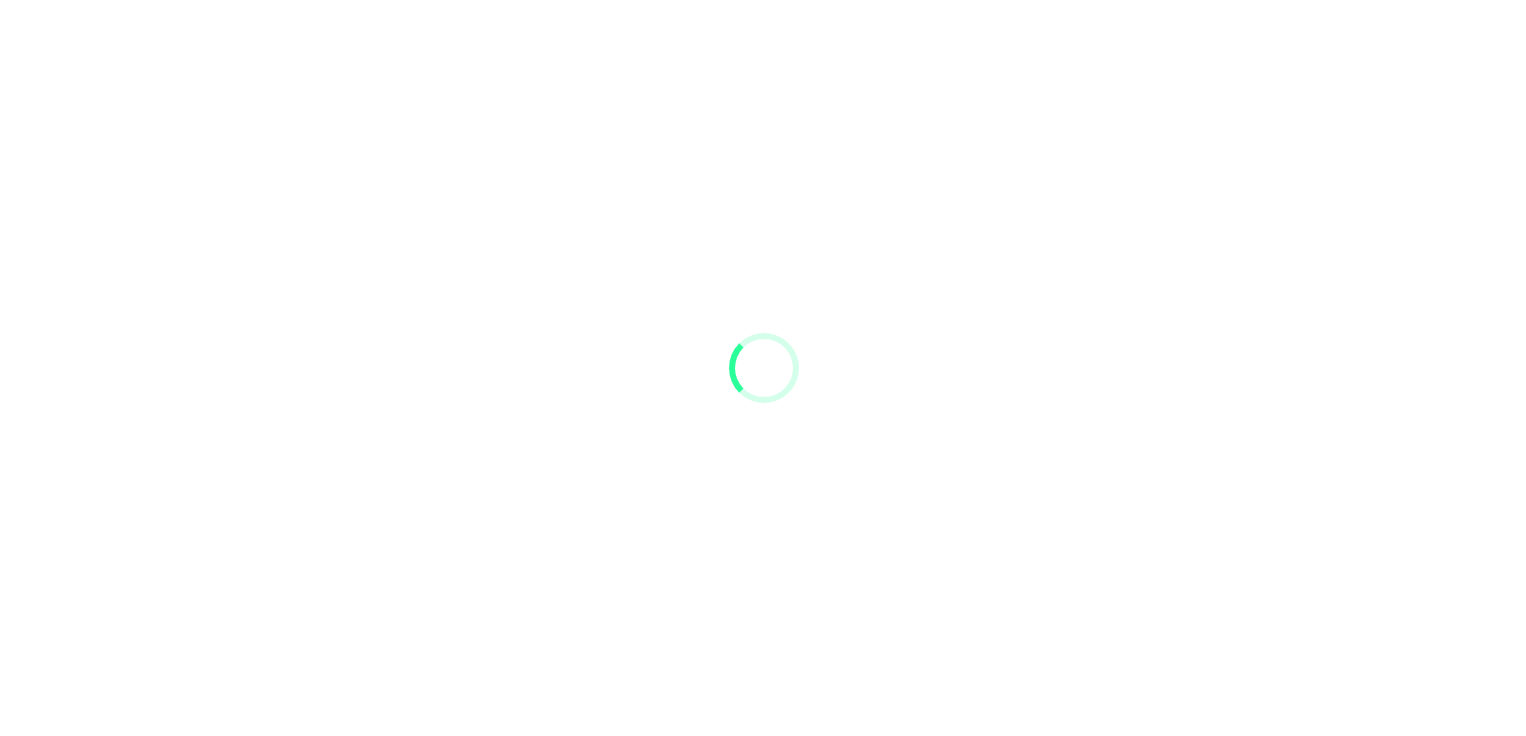 scroll, scrollTop: 0, scrollLeft: 0, axis: both 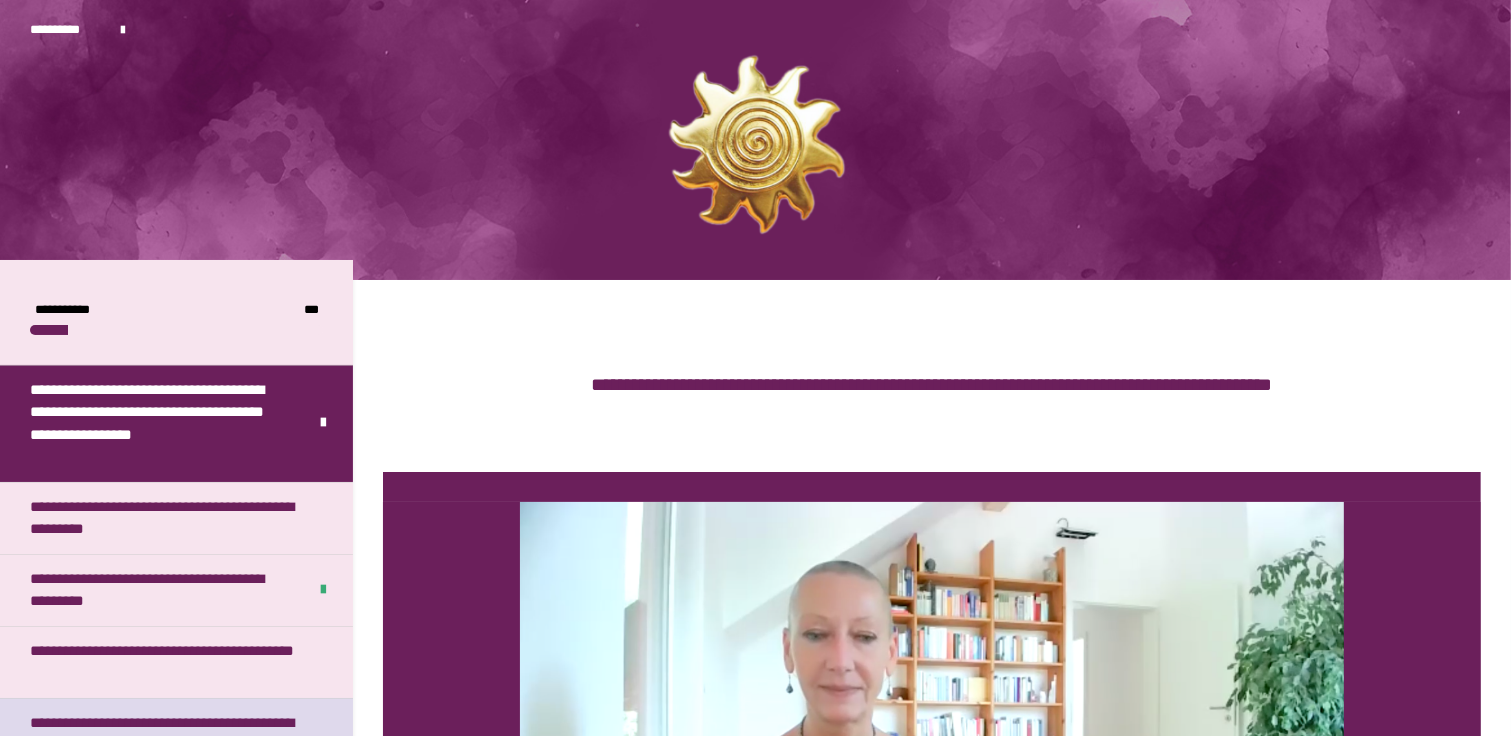click on "**********" at bounding box center [176, 768] 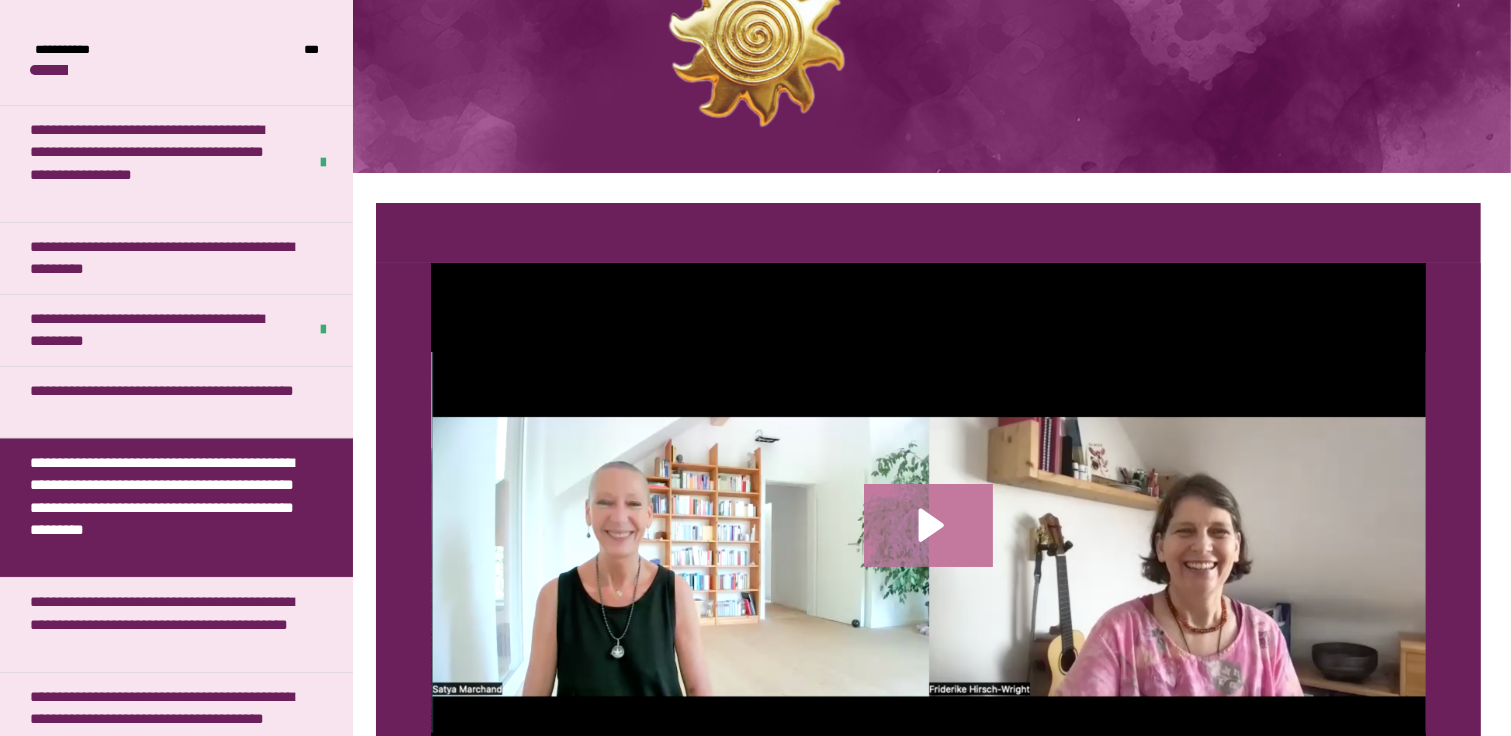 scroll, scrollTop: 352, scrollLeft: 0, axis: vertical 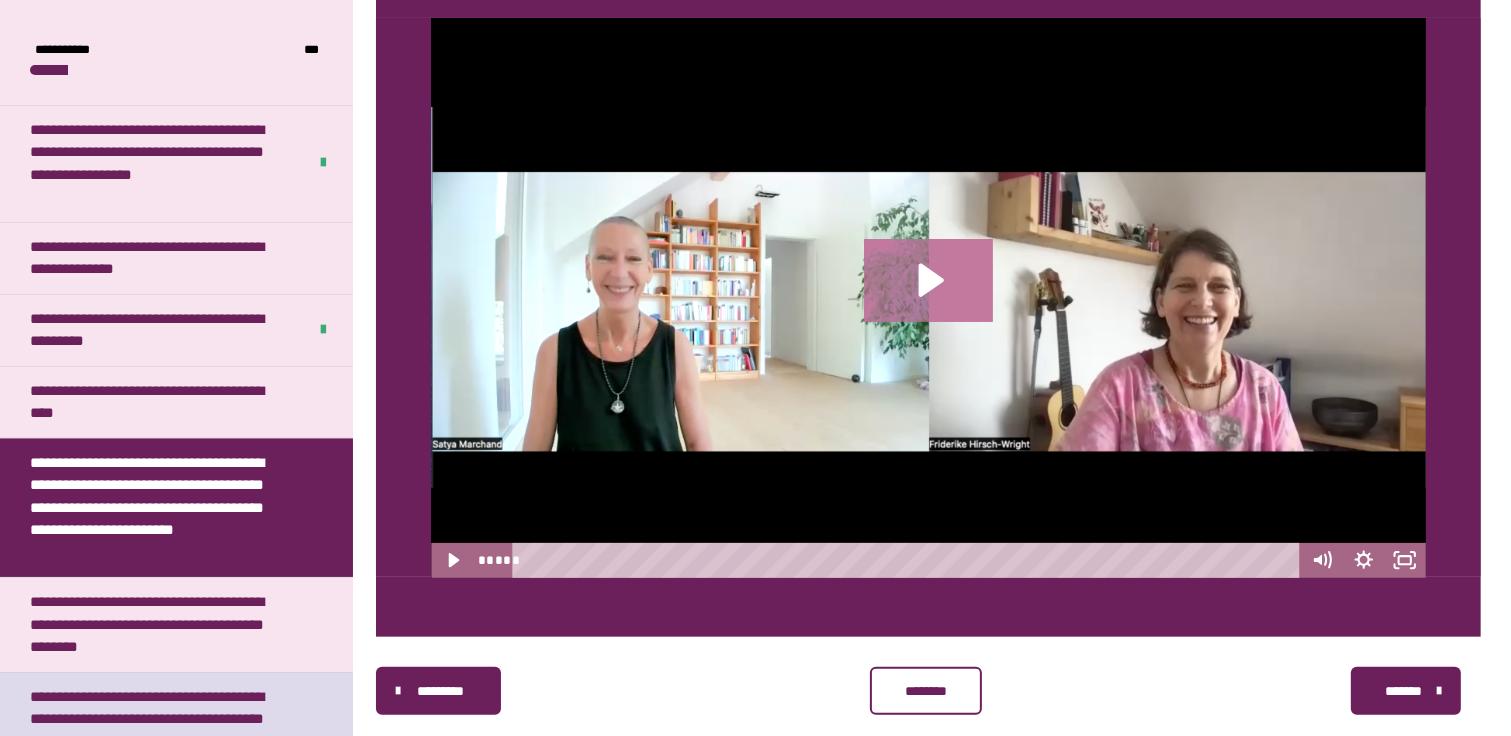click on "**********" at bounding box center (161, 720) 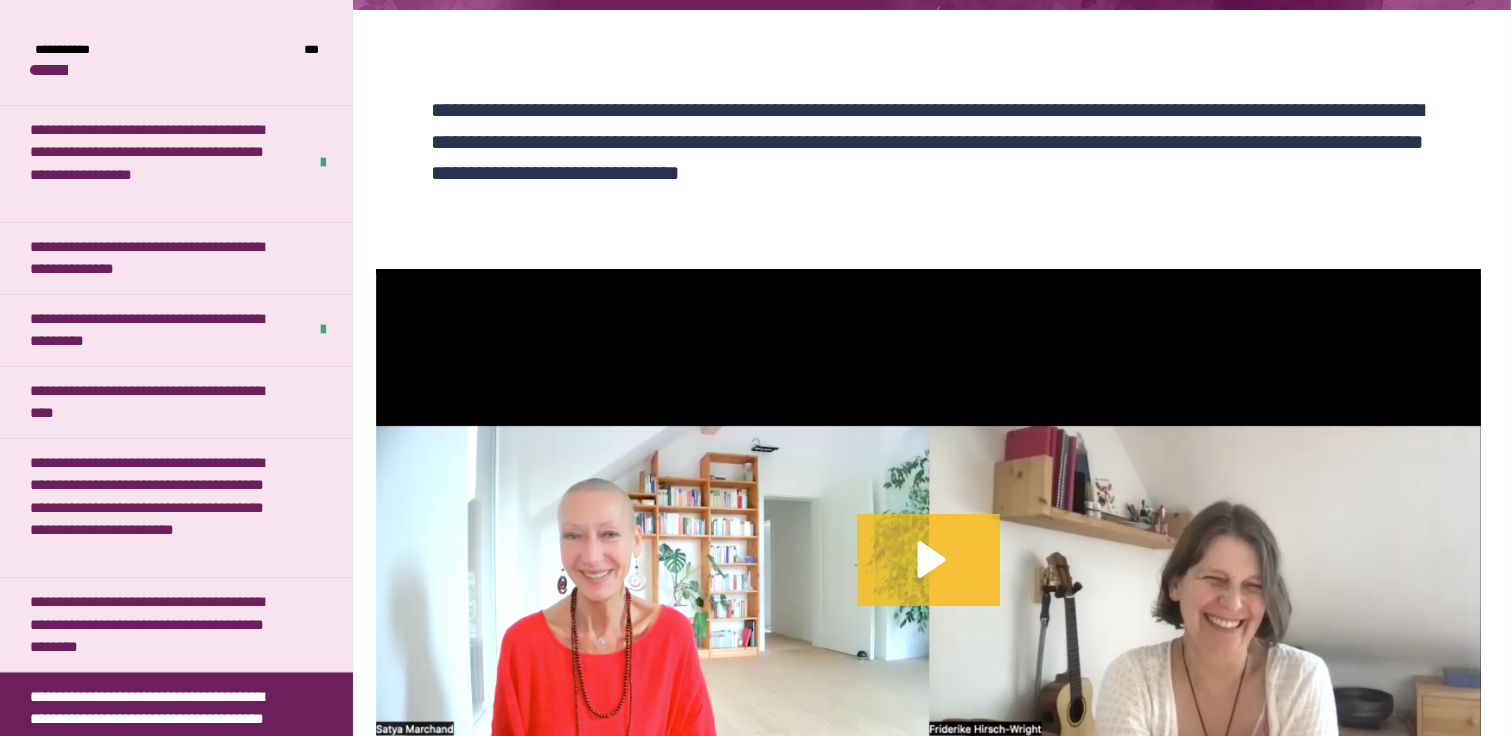 click 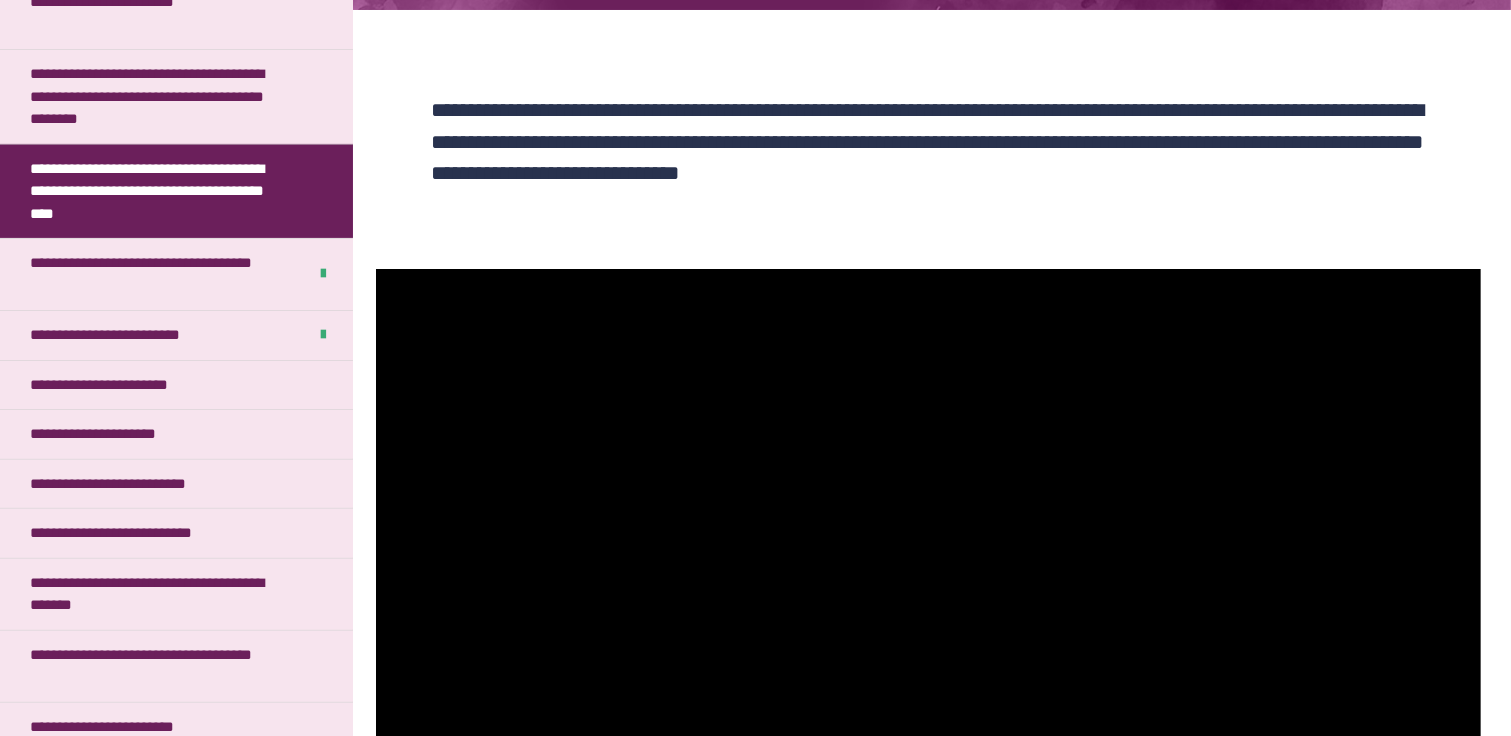 scroll, scrollTop: 538, scrollLeft: 0, axis: vertical 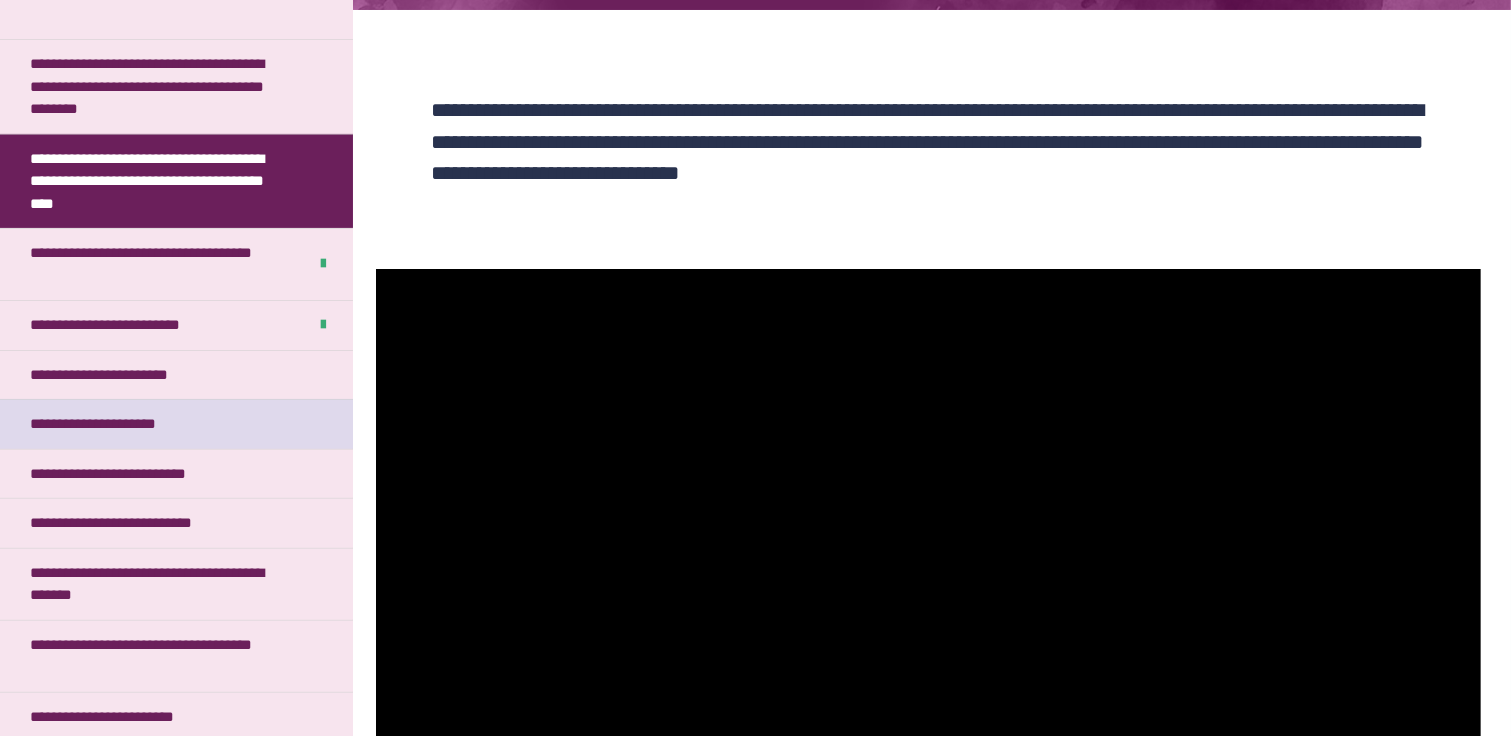 click on "**********" at bounding box center (106, 424) 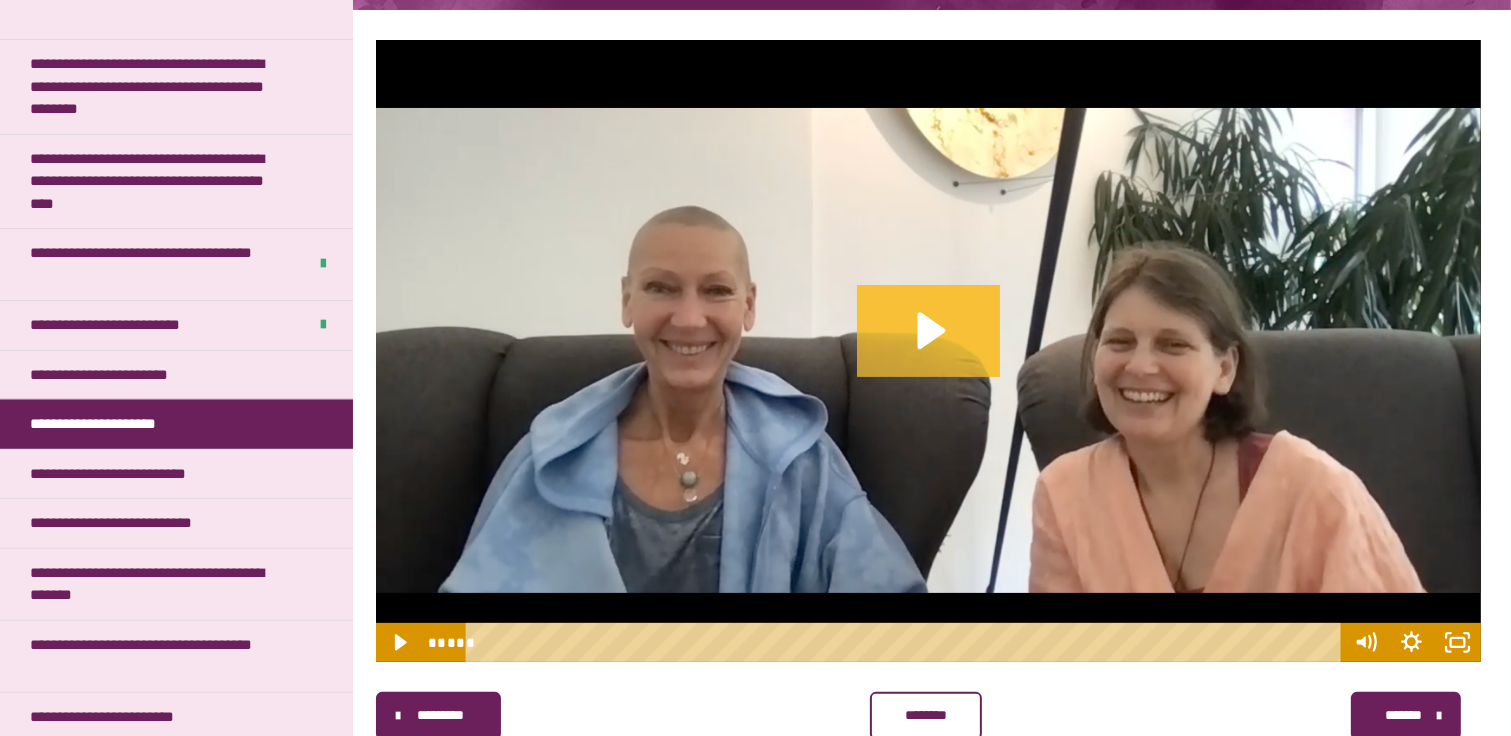 click 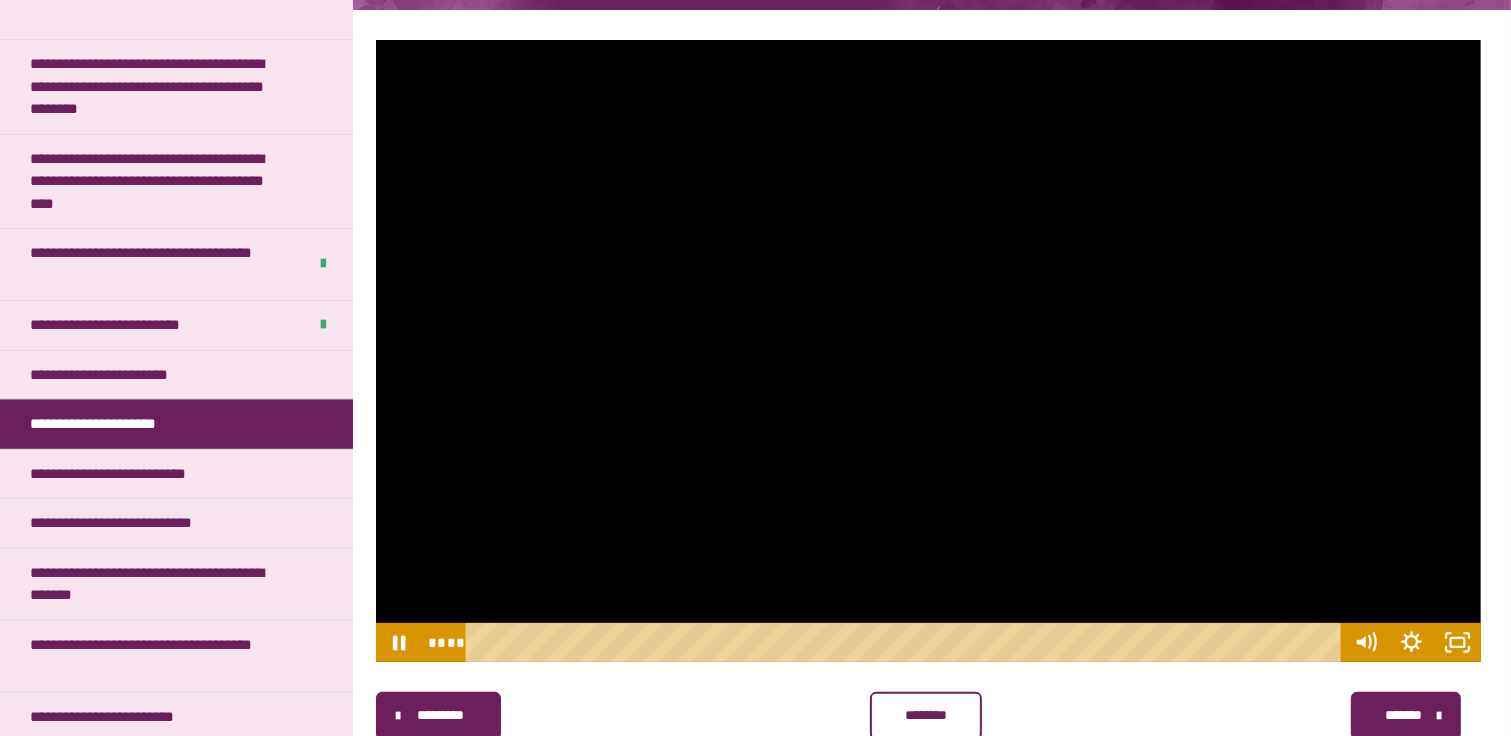 click on "**********" at bounding box center [755, 408] 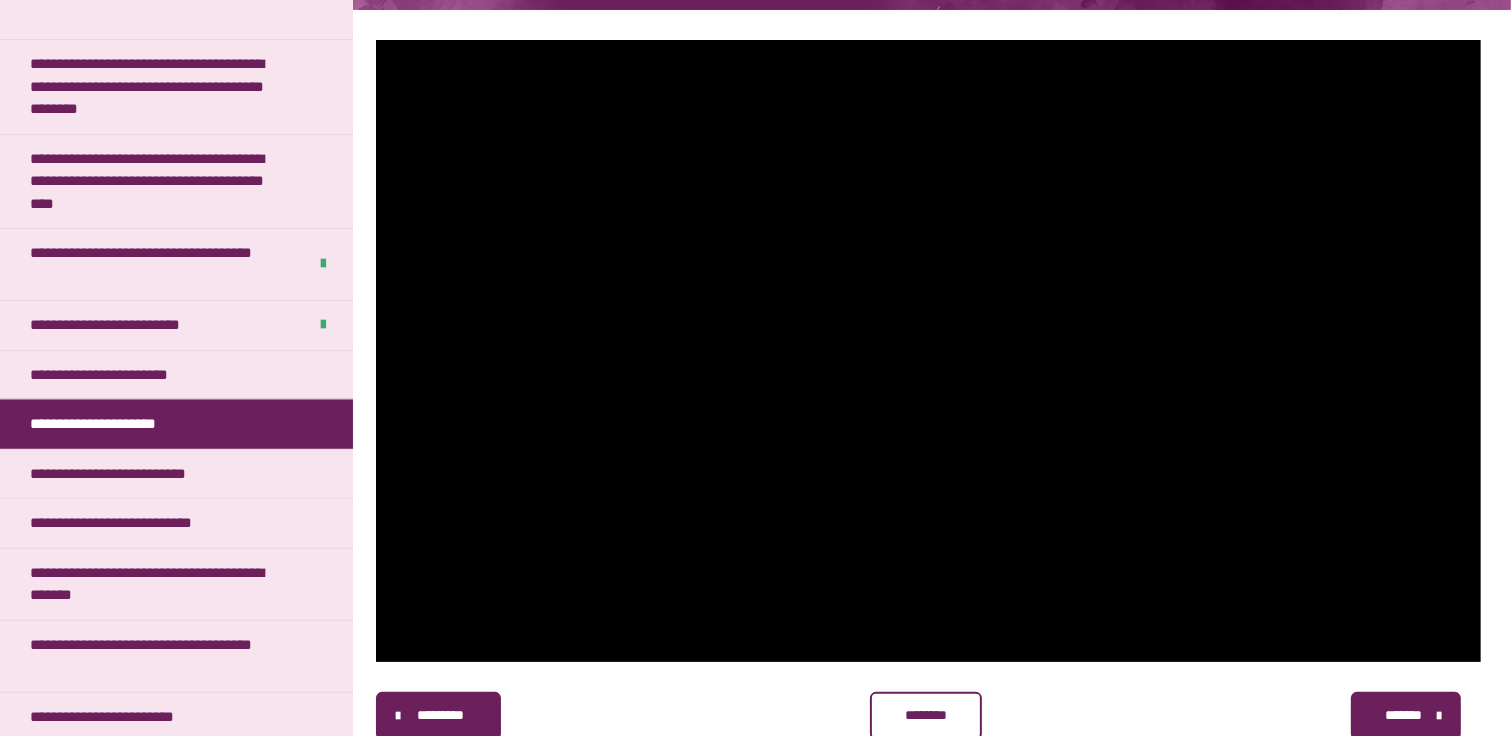 click on "**********" at bounding box center [755, 408] 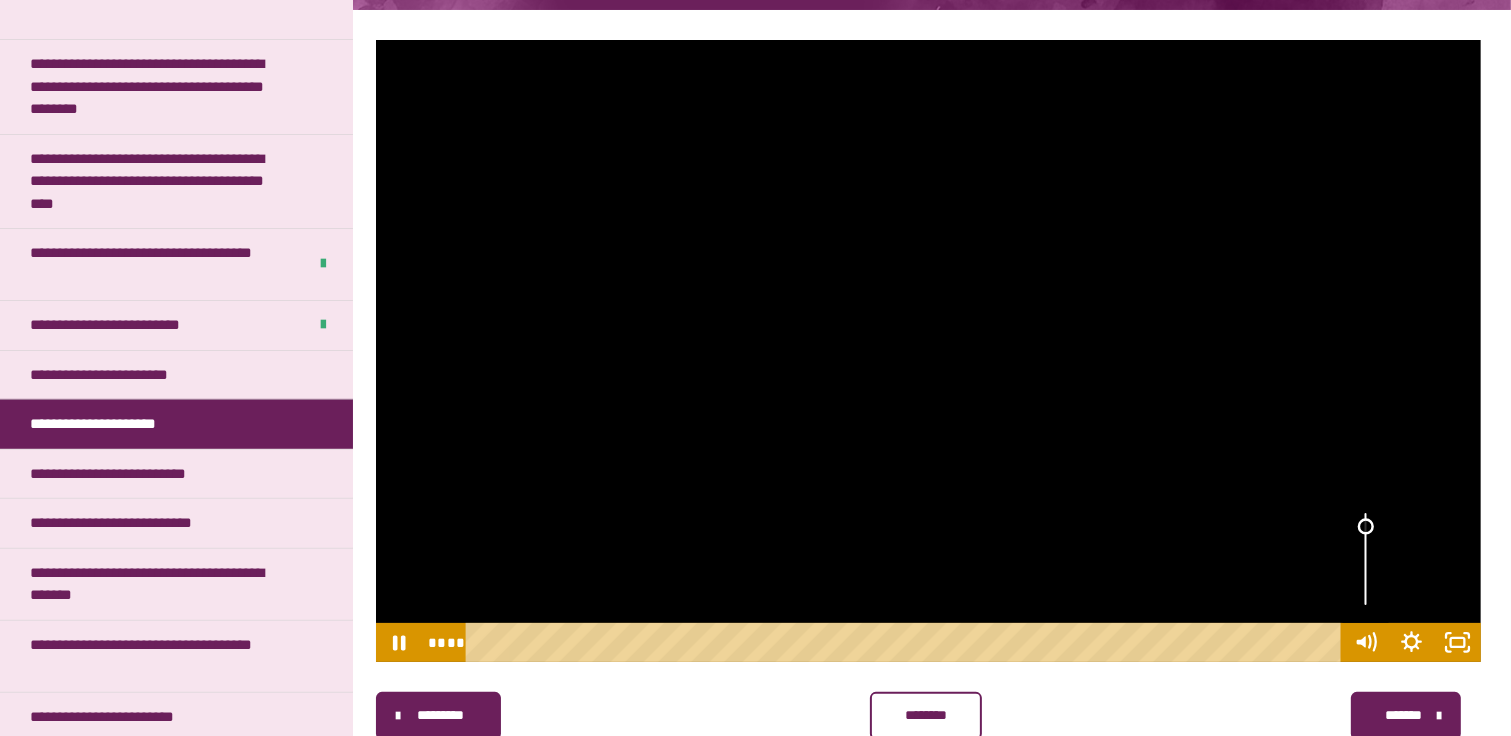 click at bounding box center [1366, 559] 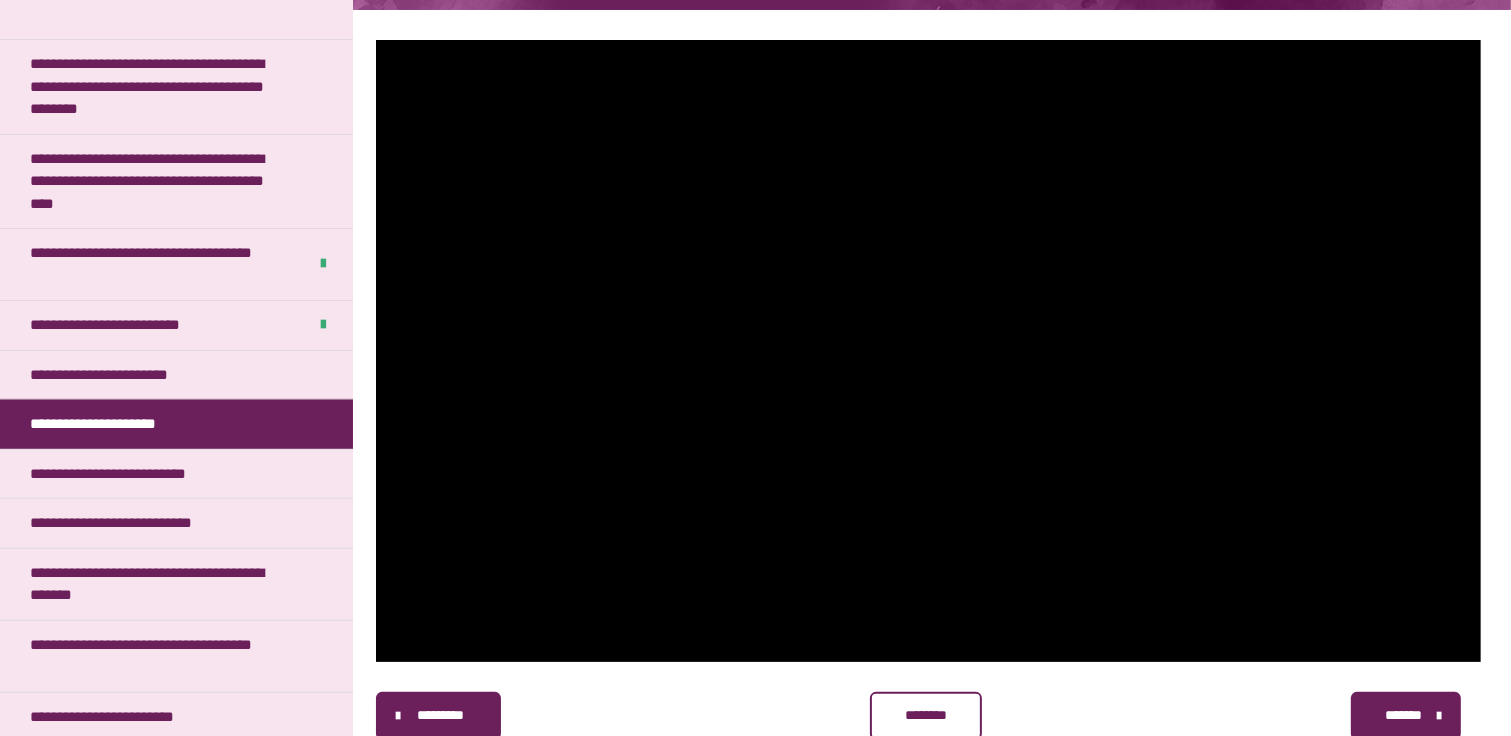 click on "**********" at bounding box center [755, 408] 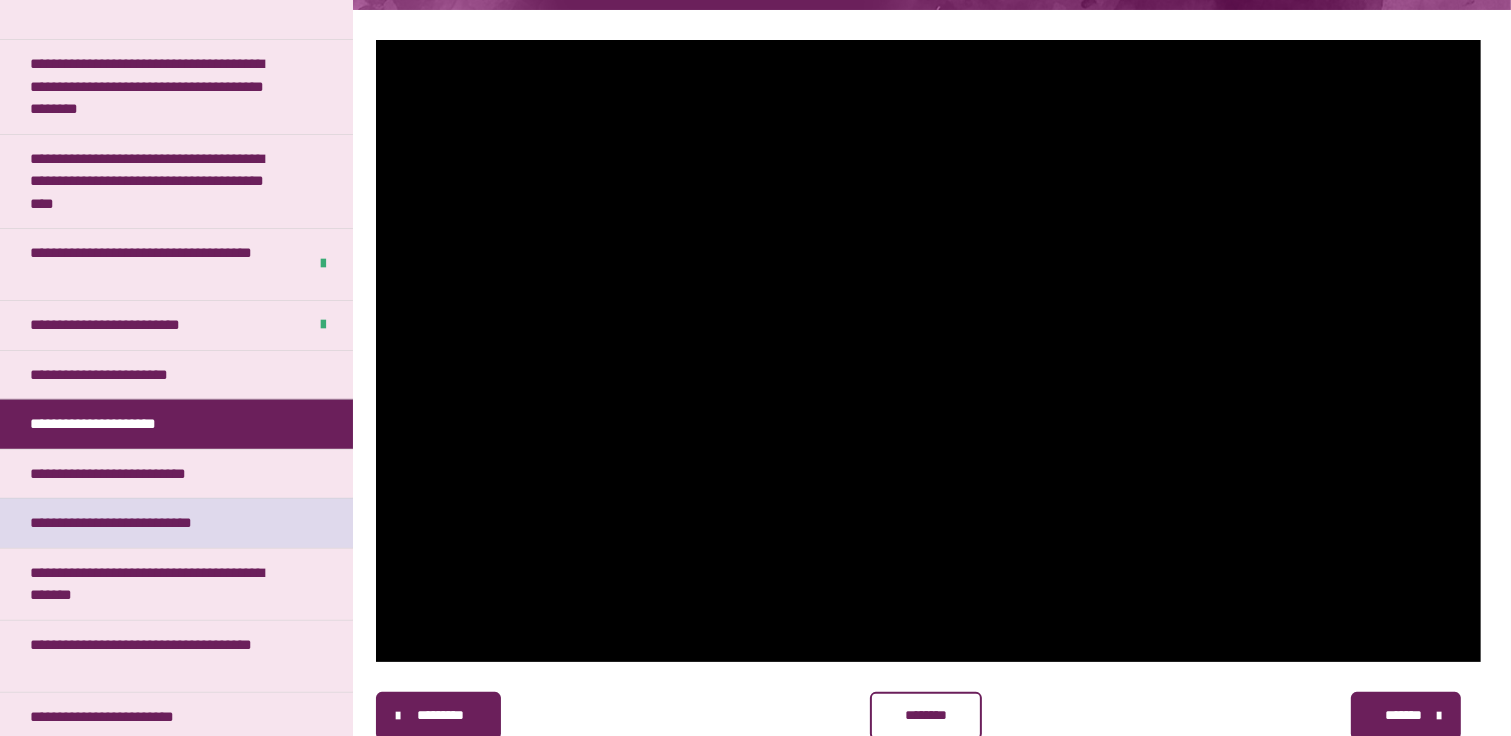 click on "**********" at bounding box center [129, 523] 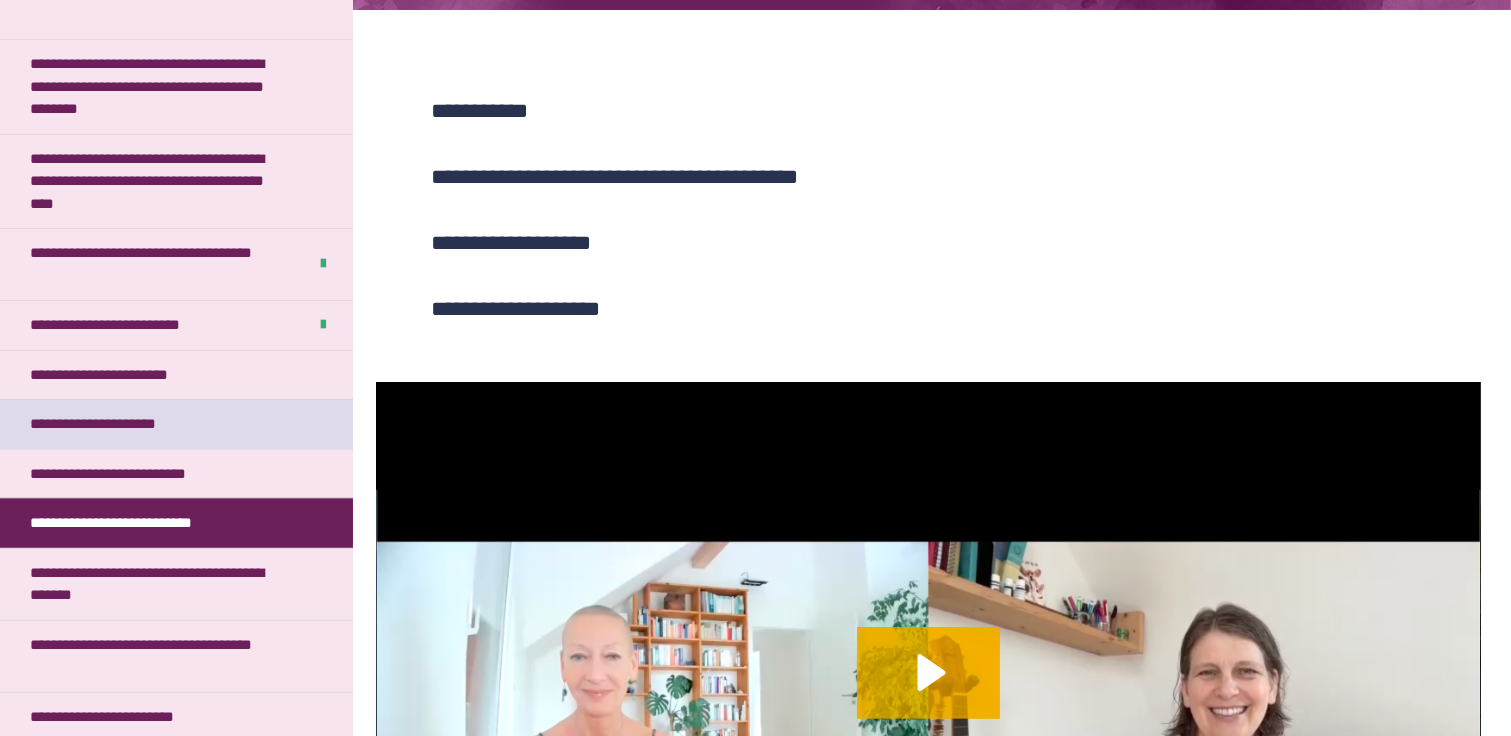 click on "**********" at bounding box center (176, 424) 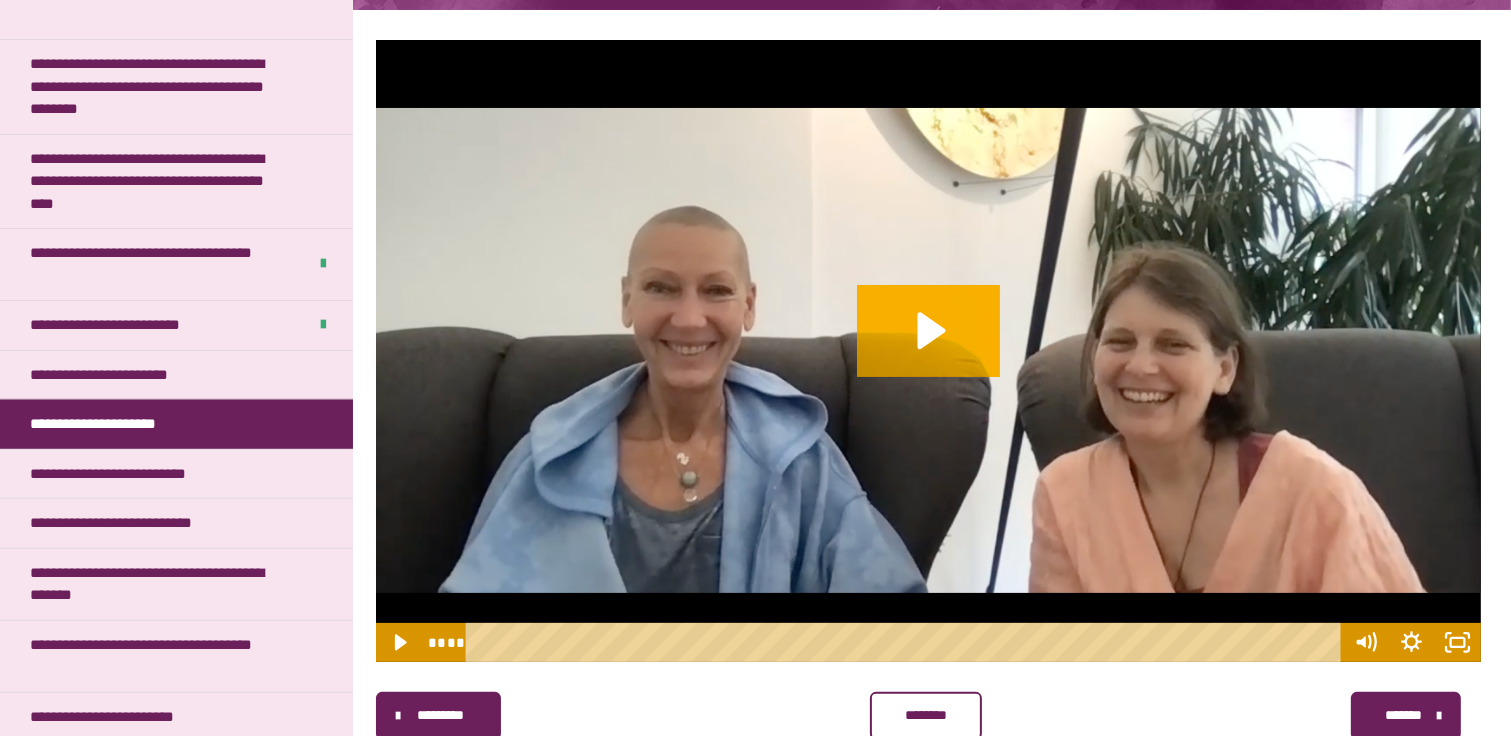 click on "********" at bounding box center (926, 715) 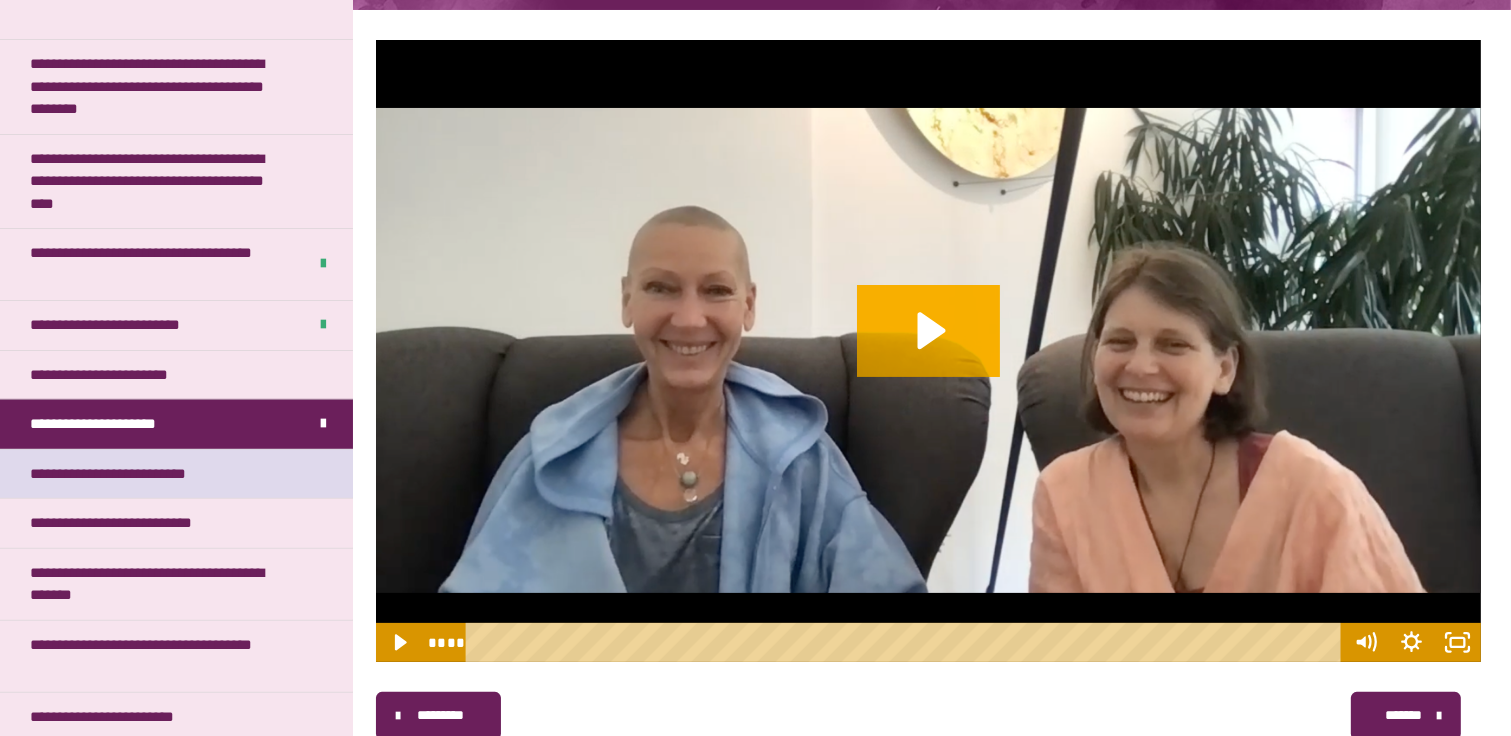 click on "**********" at bounding box center (176, 474) 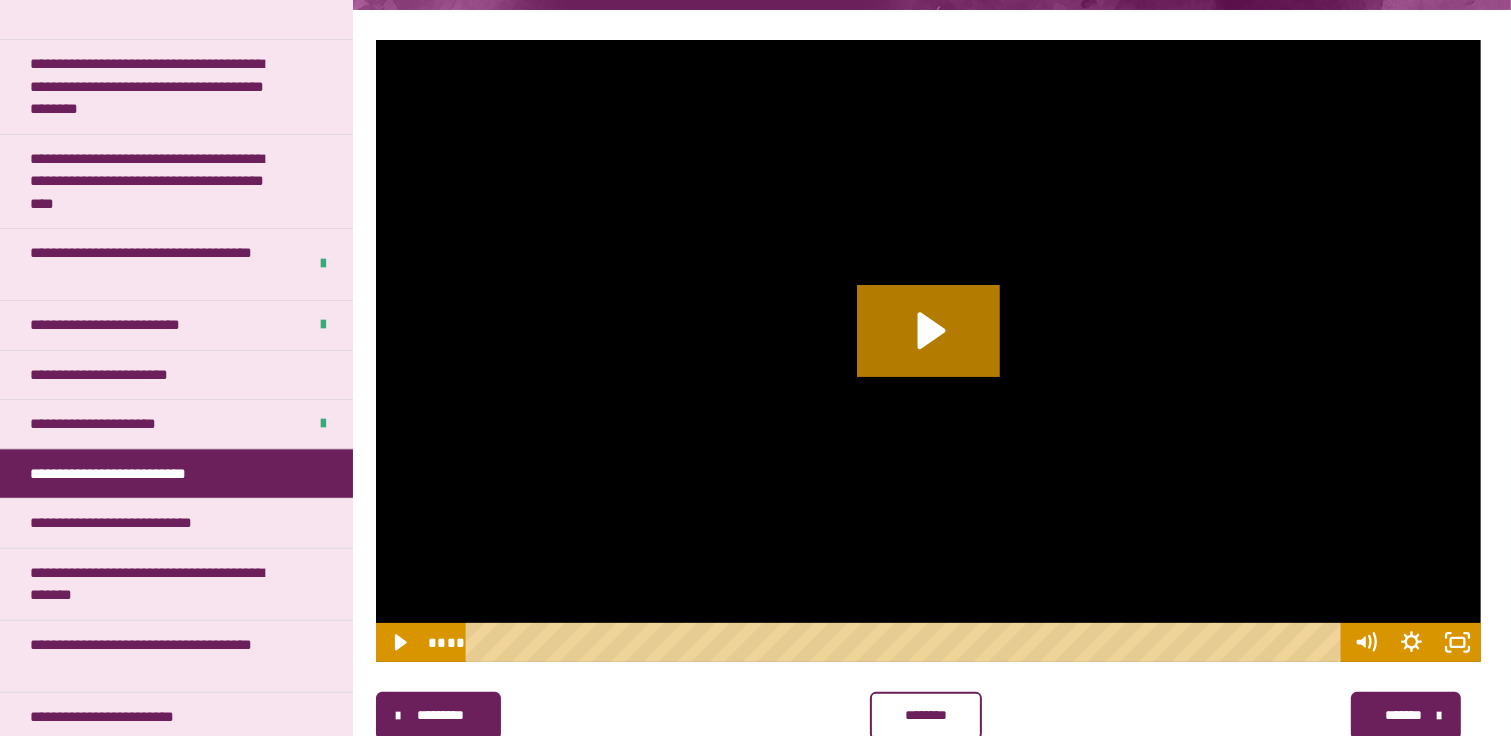 click on "********* ******** *******" at bounding box center (928, 716) 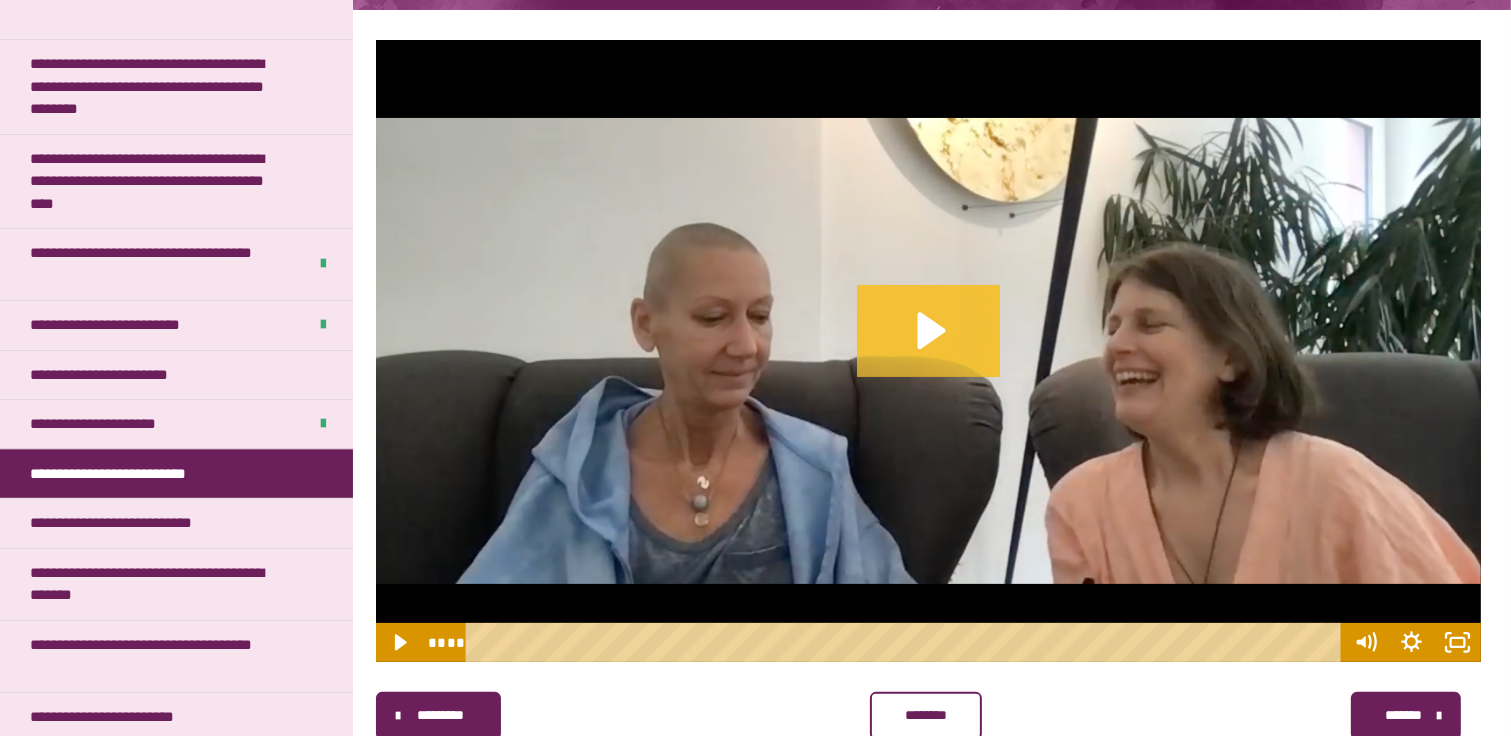 click 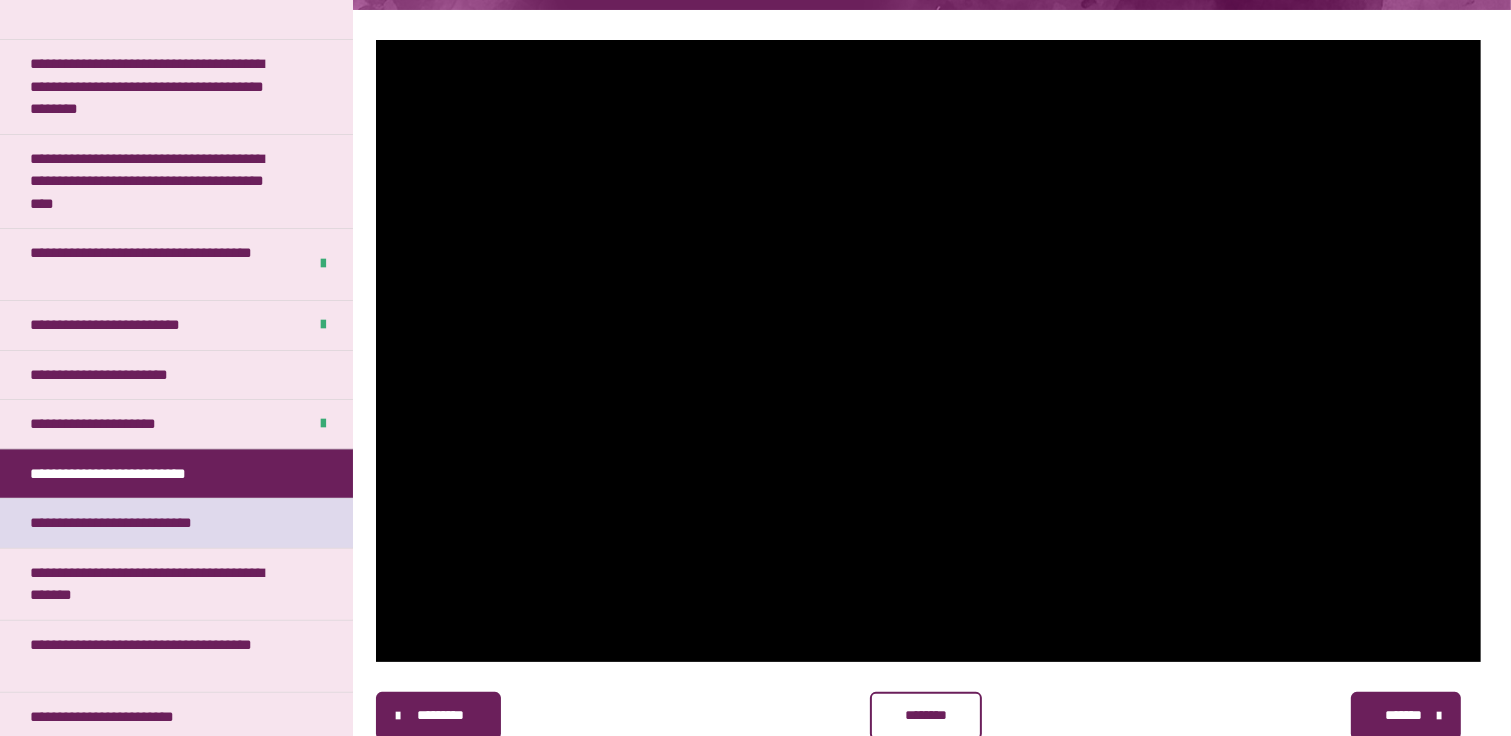 click on "**********" at bounding box center [129, 523] 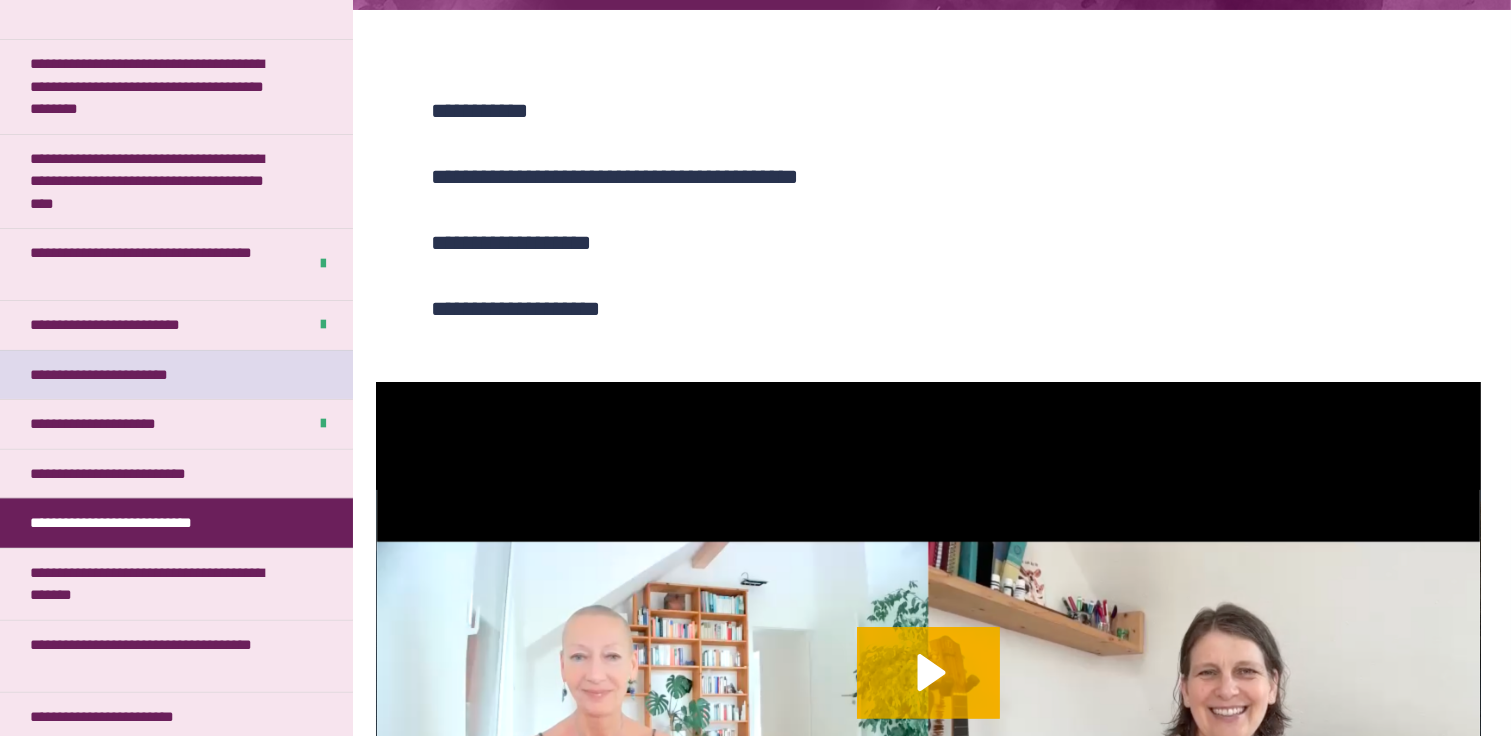 click on "**********" at bounding box center (111, 375) 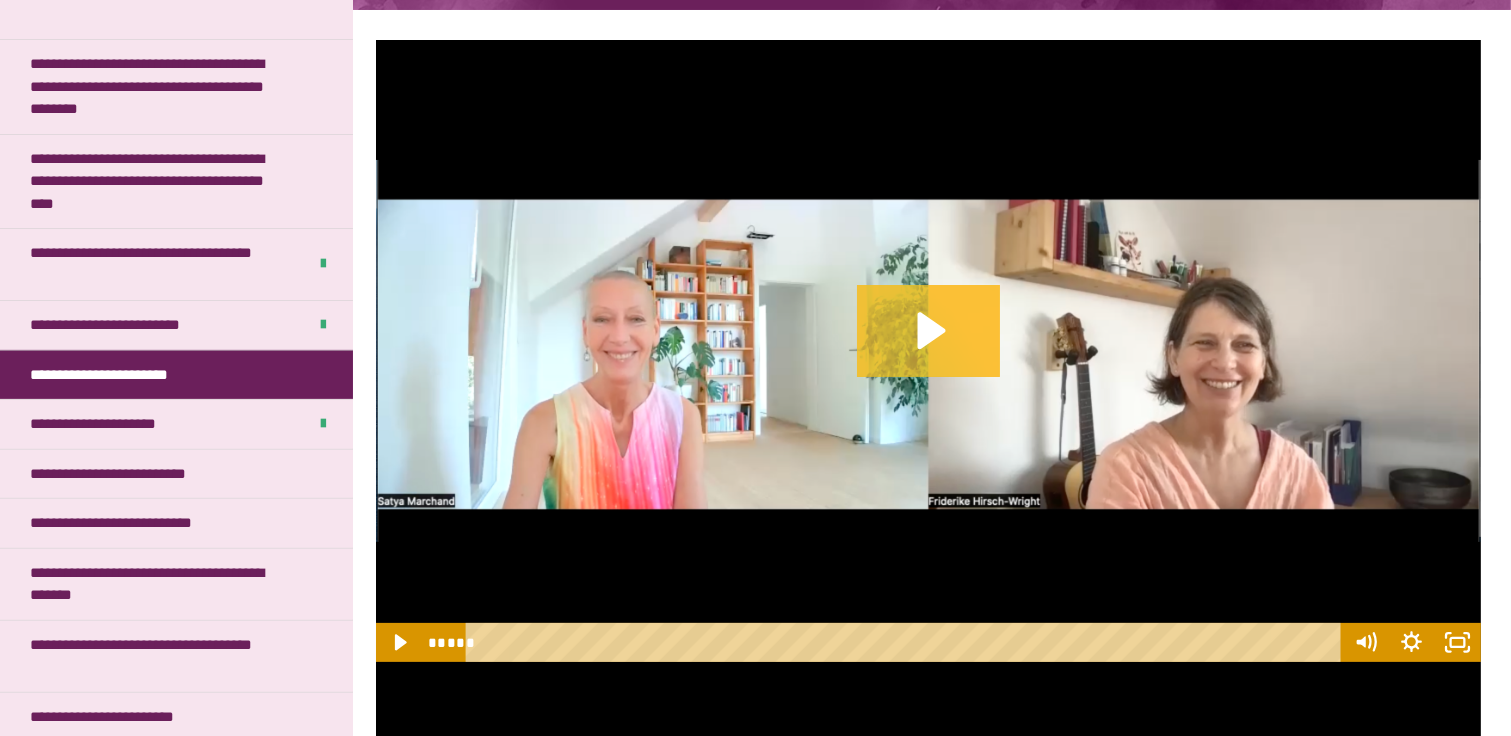 click 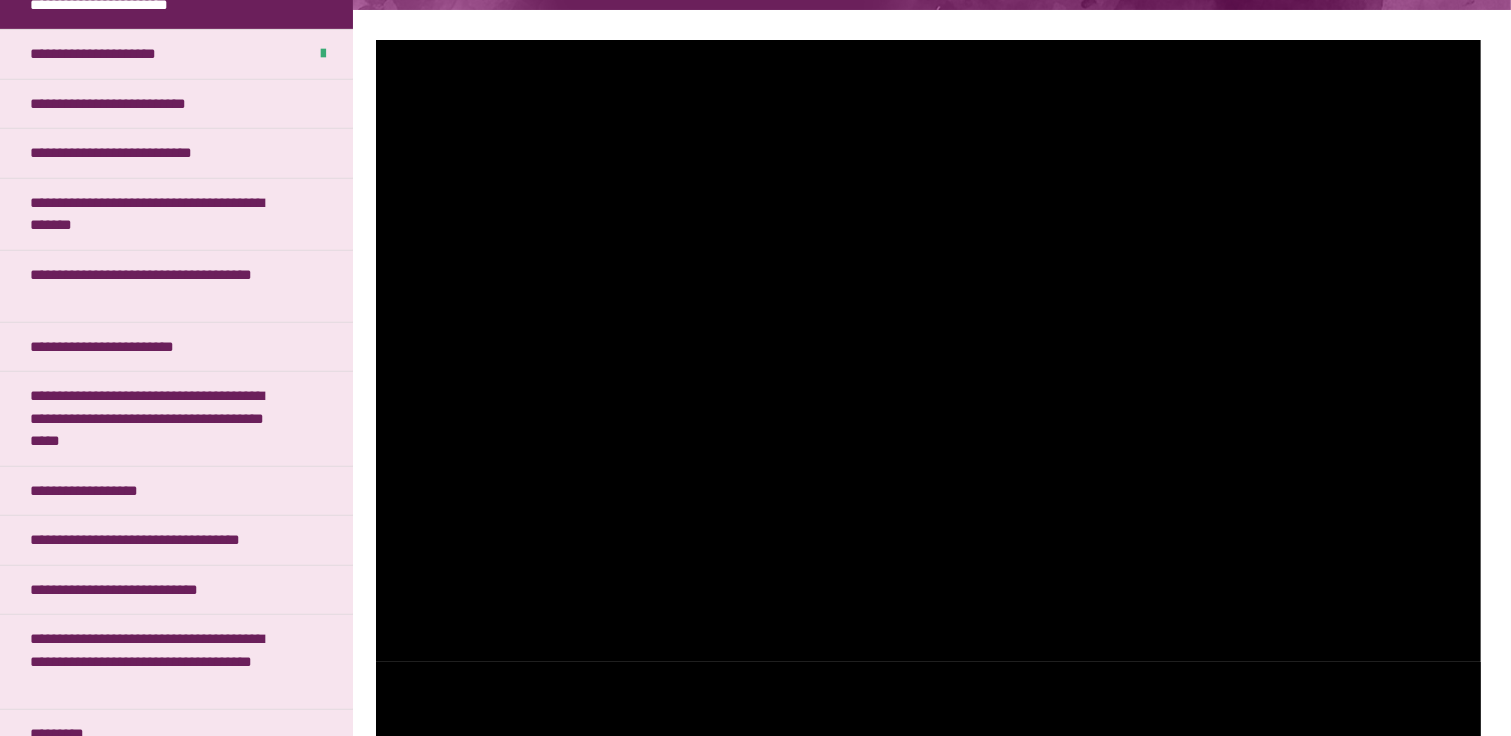 scroll, scrollTop: 918, scrollLeft: 0, axis: vertical 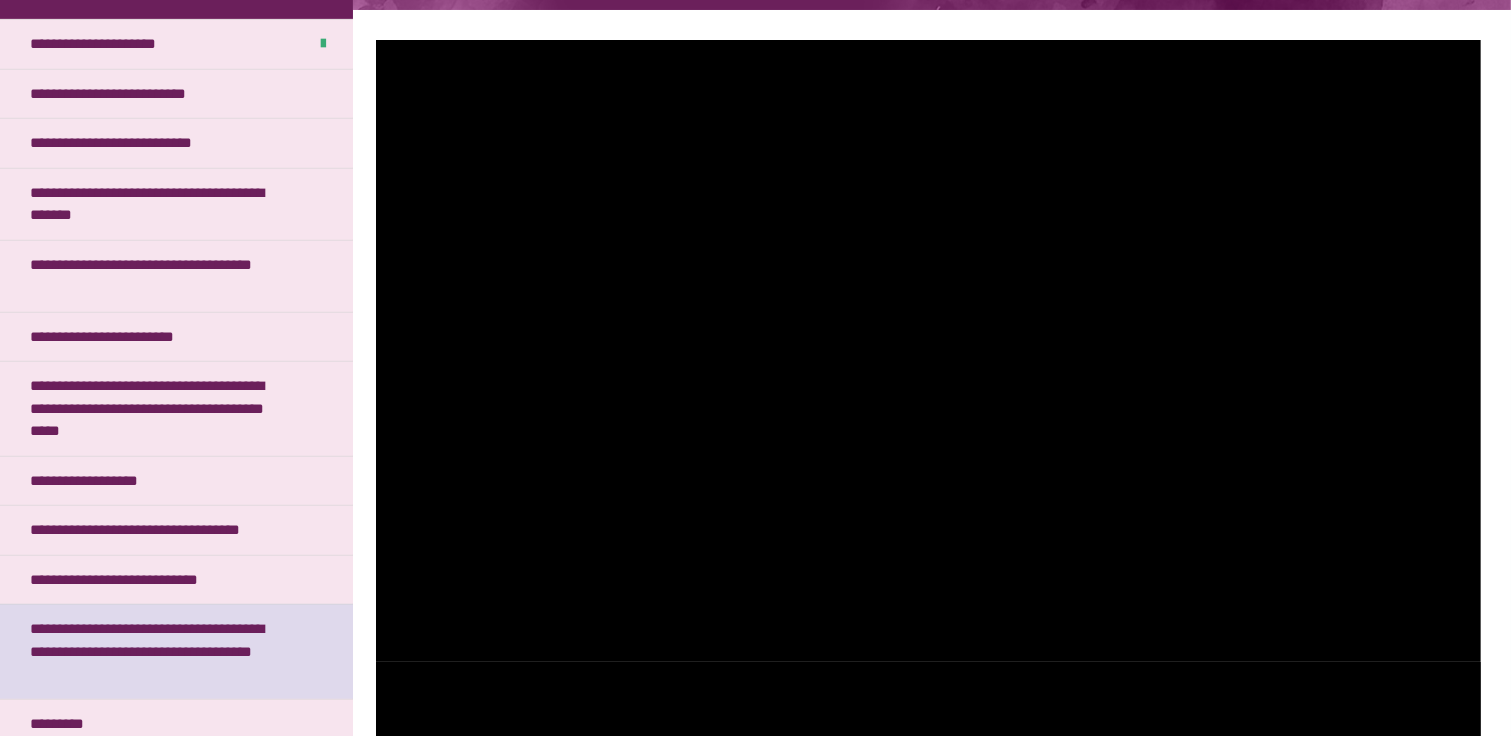 click on "**********" at bounding box center [161, 652] 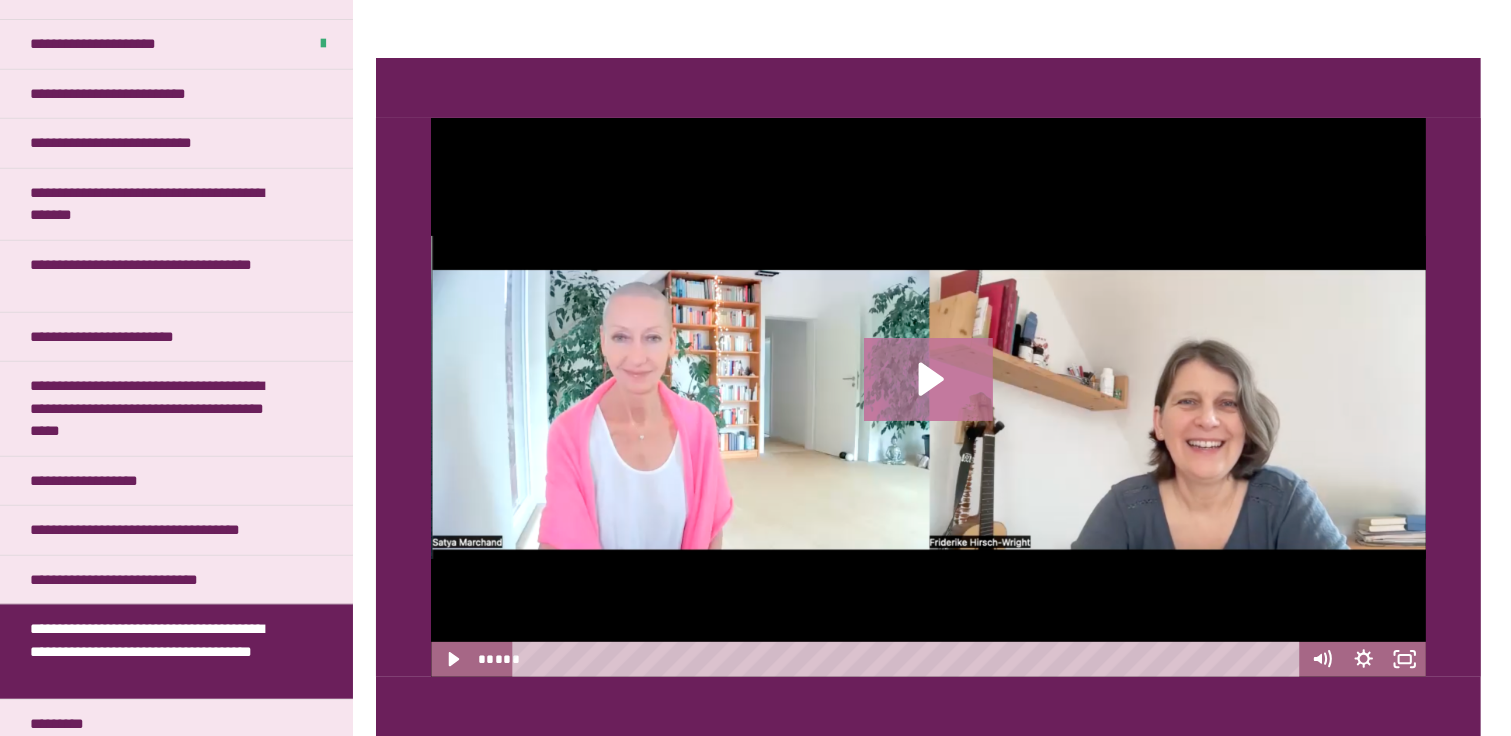 scroll, scrollTop: 505, scrollLeft: 0, axis: vertical 